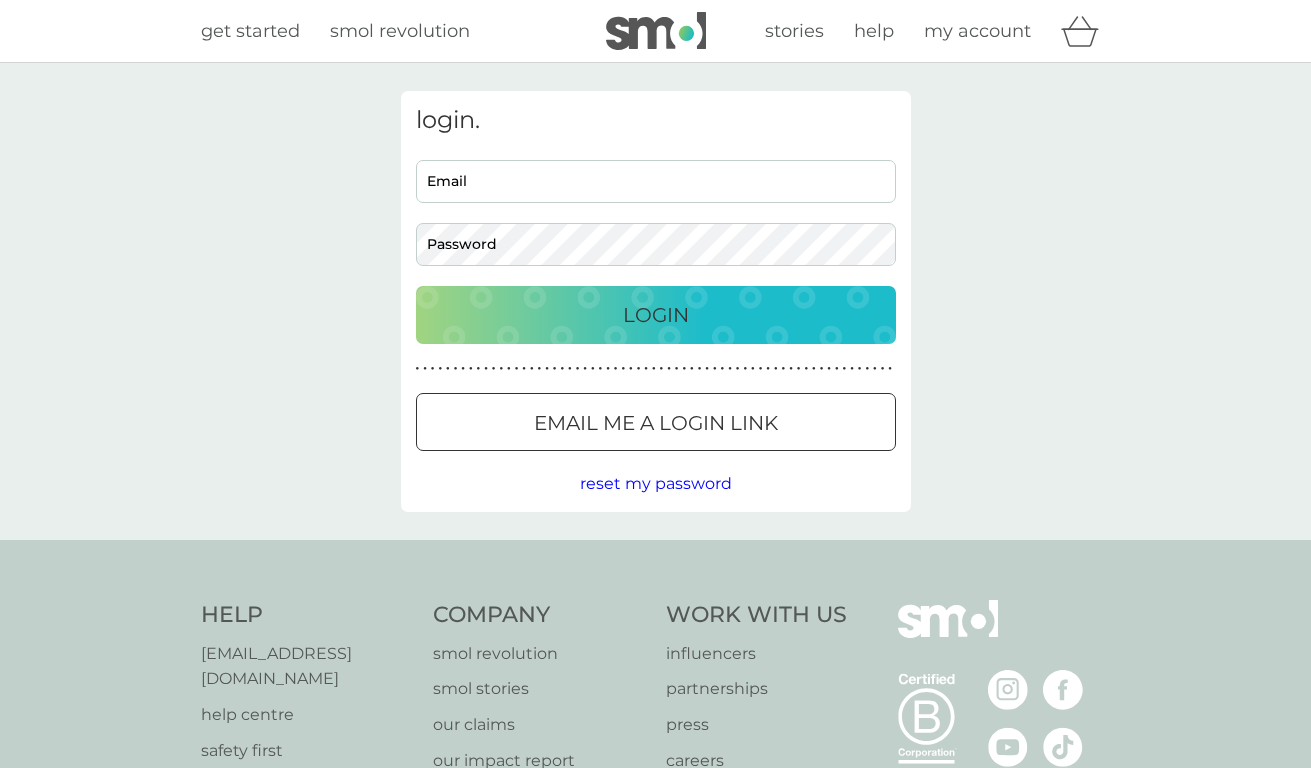 scroll, scrollTop: 0, scrollLeft: 0, axis: both 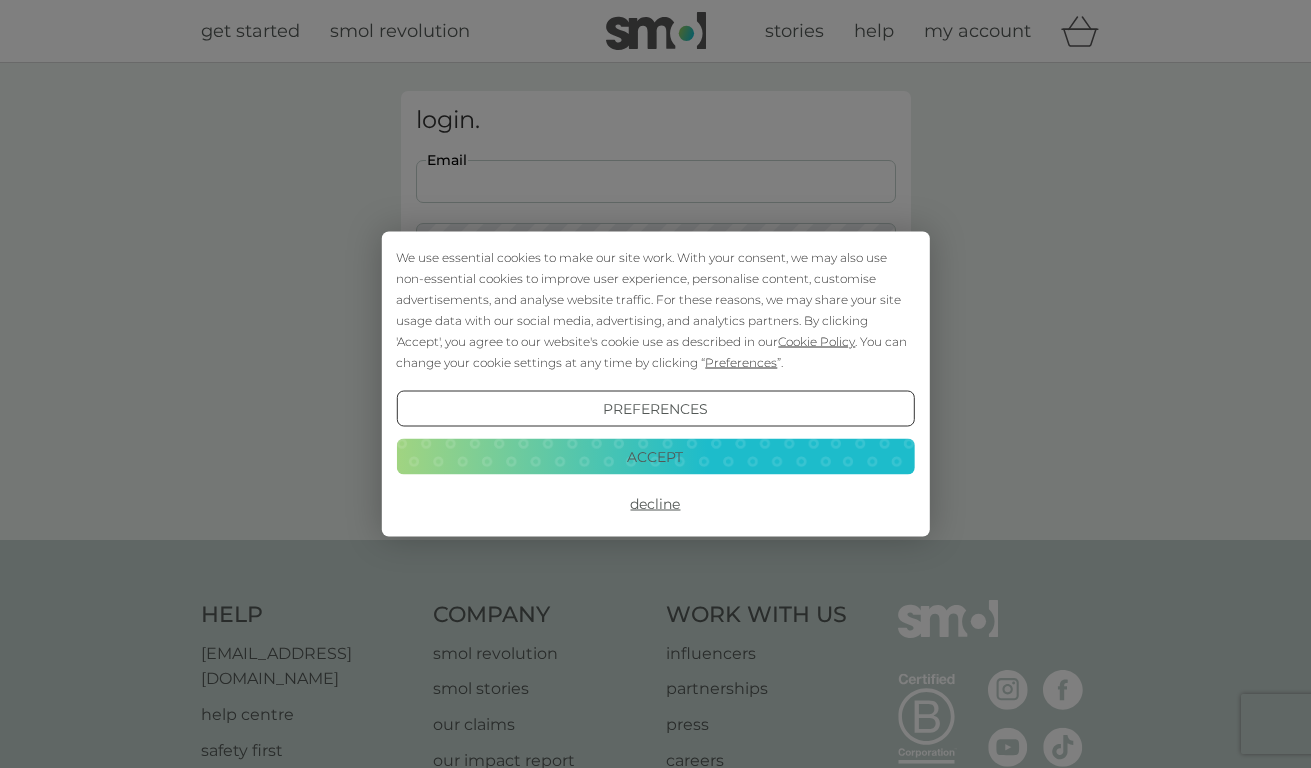 click on "Accept" at bounding box center (655, 456) 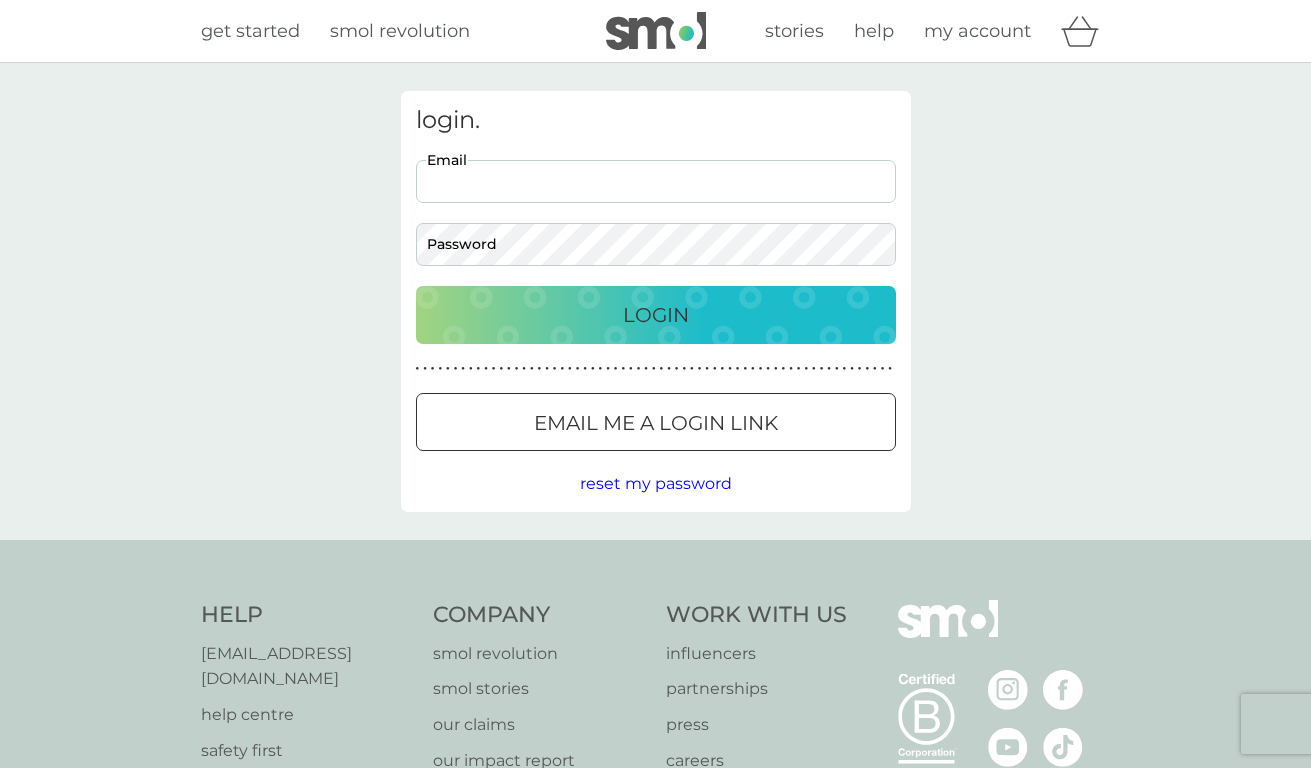 click on "Email" at bounding box center [656, 181] 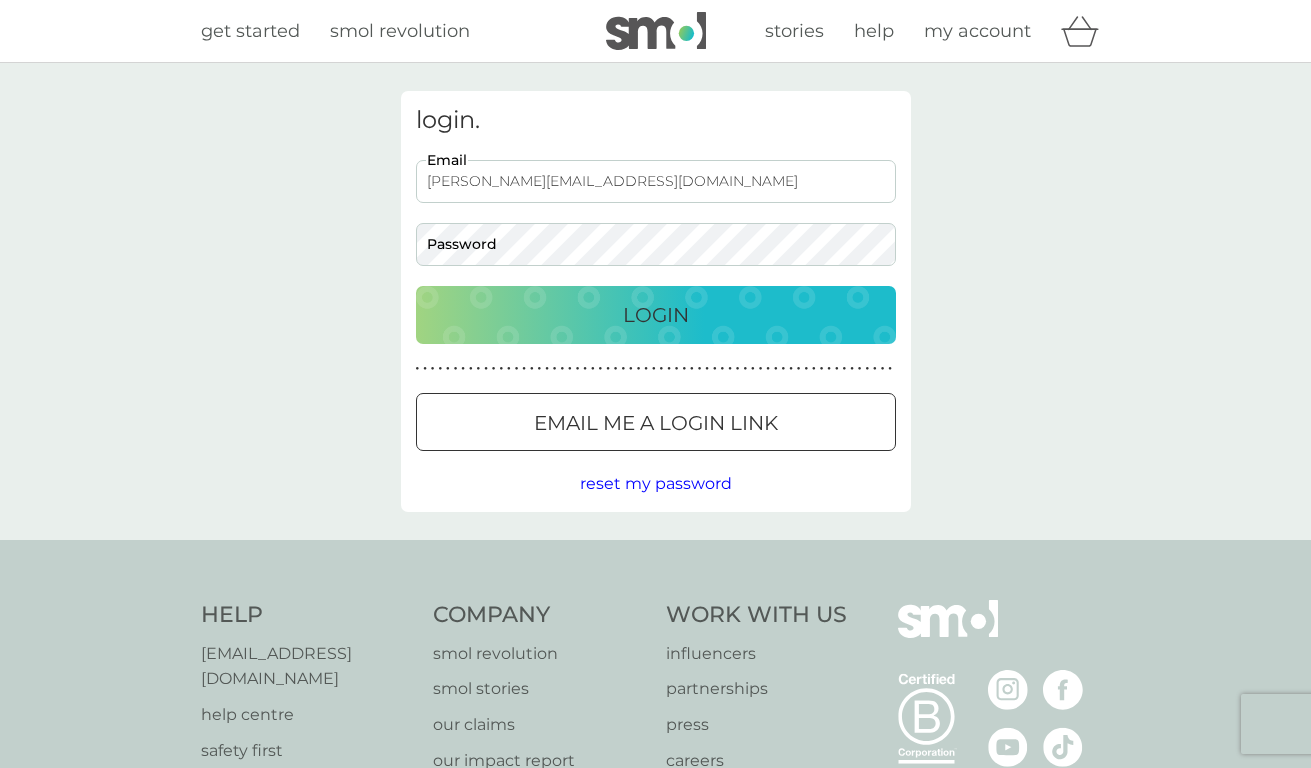 click on "Login" at bounding box center [656, 315] 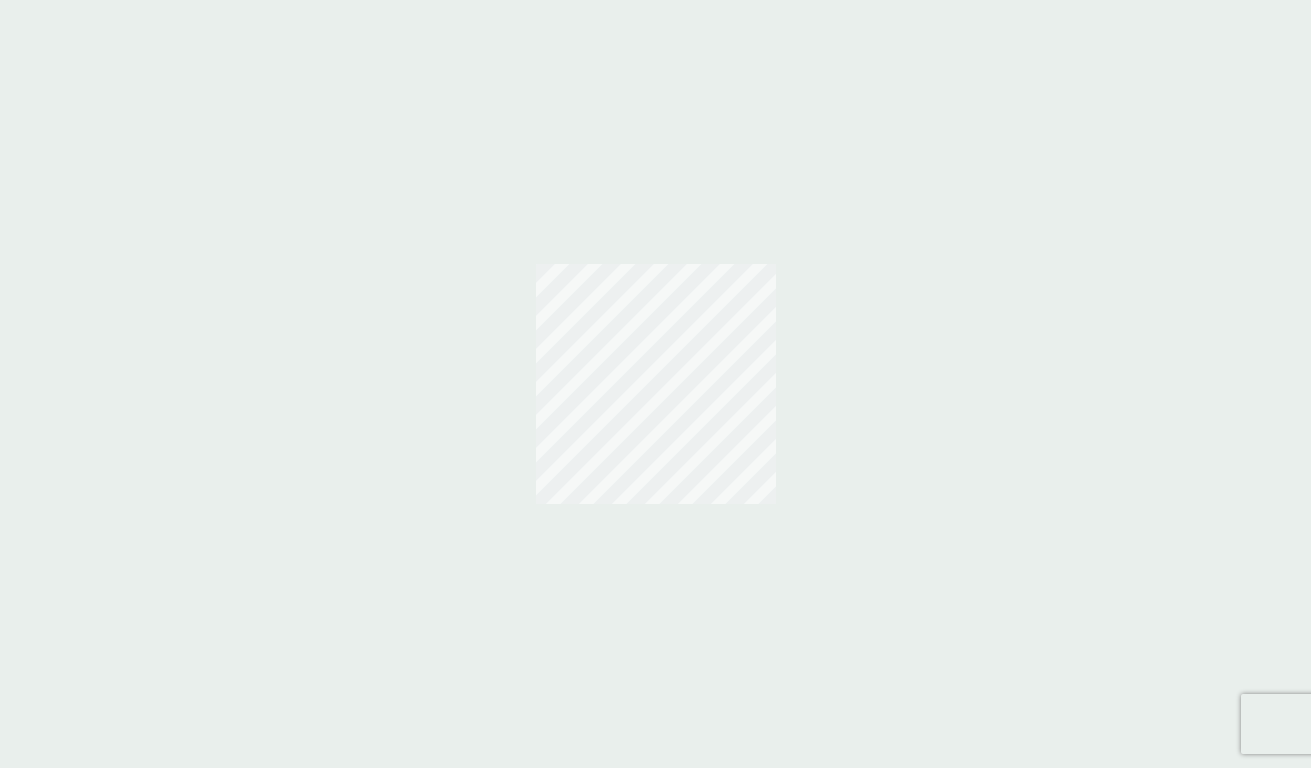 scroll, scrollTop: 0, scrollLeft: 0, axis: both 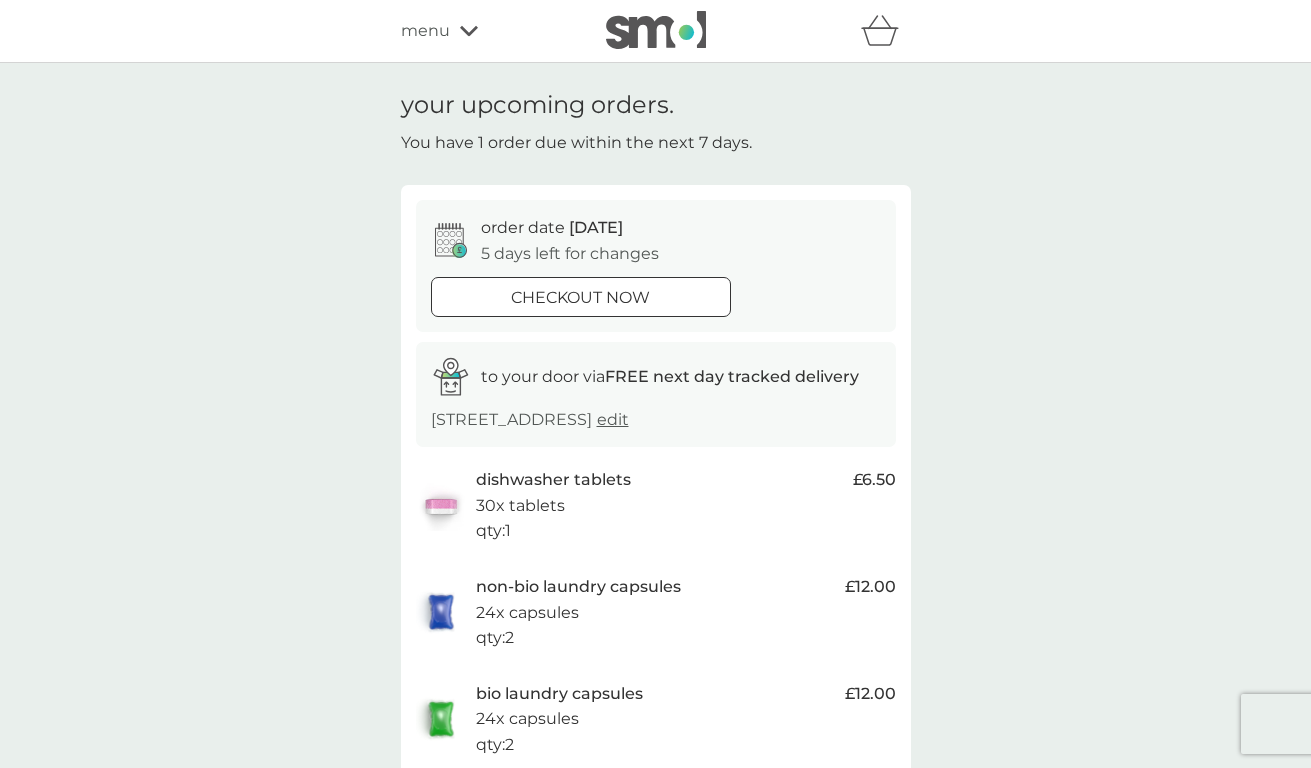 click on "menu" at bounding box center (425, 31) 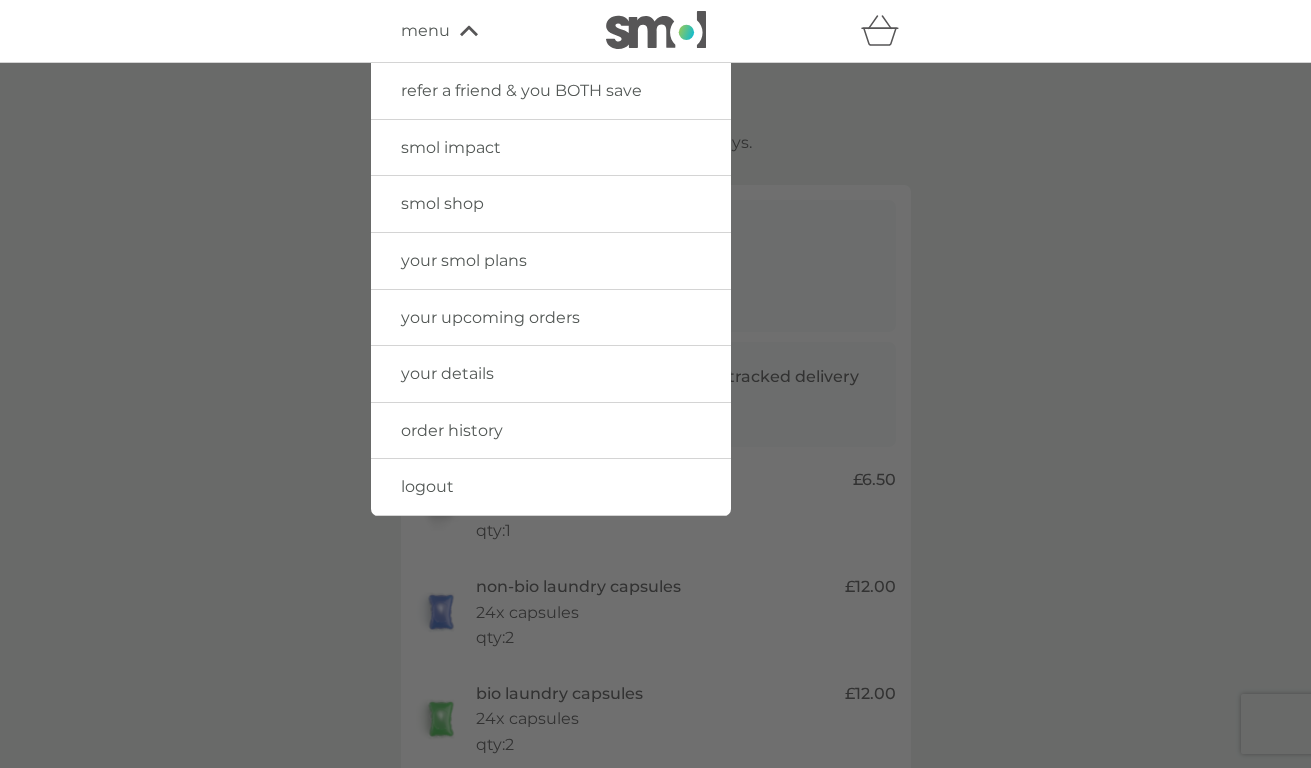 click on "your smol plans" at bounding box center [464, 260] 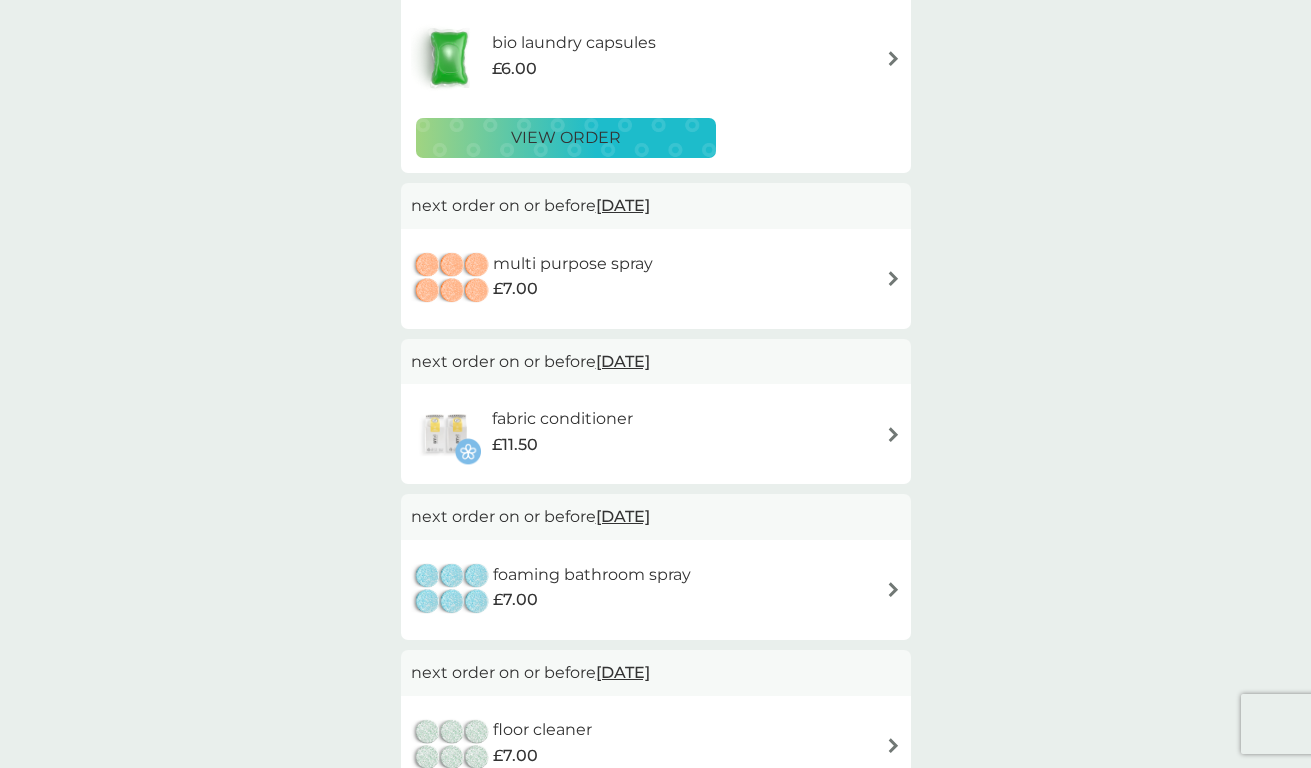 scroll, scrollTop: 421, scrollLeft: 0, axis: vertical 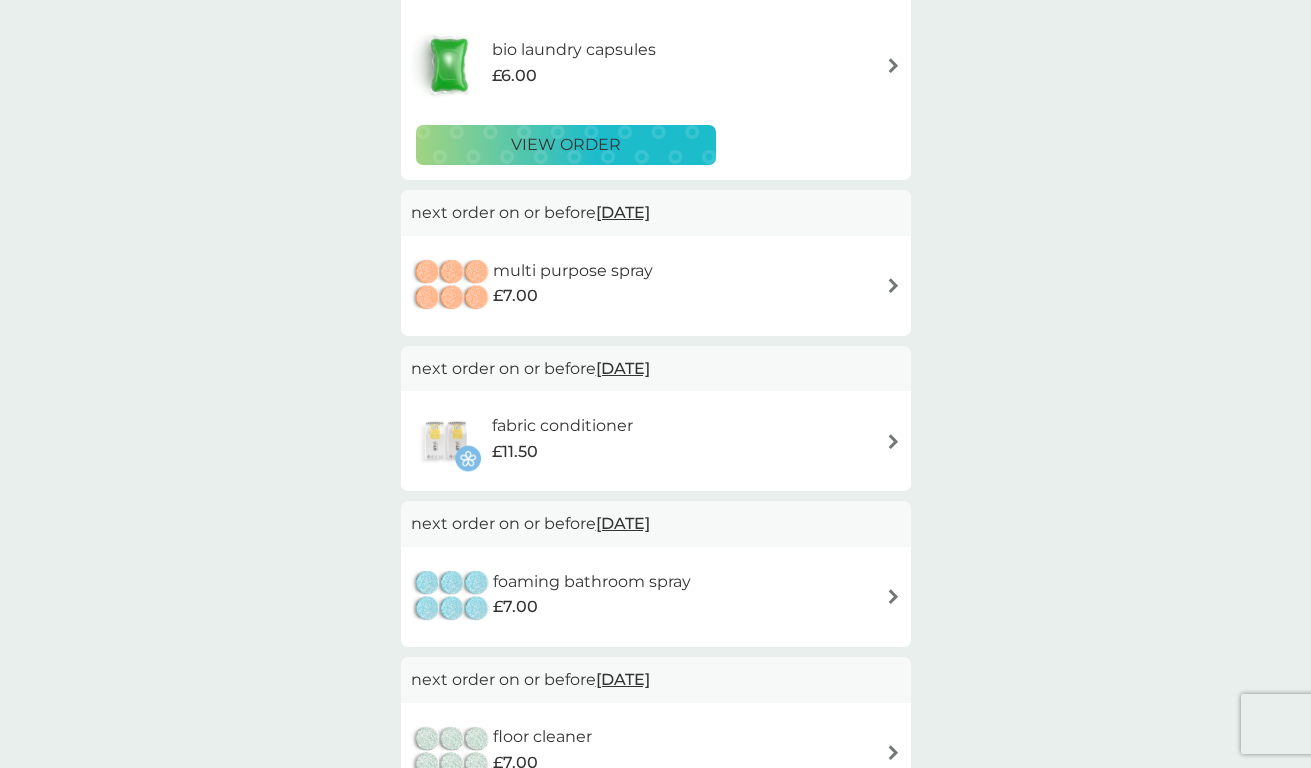 click on "bio laundry capsules" at bounding box center (574, 50) 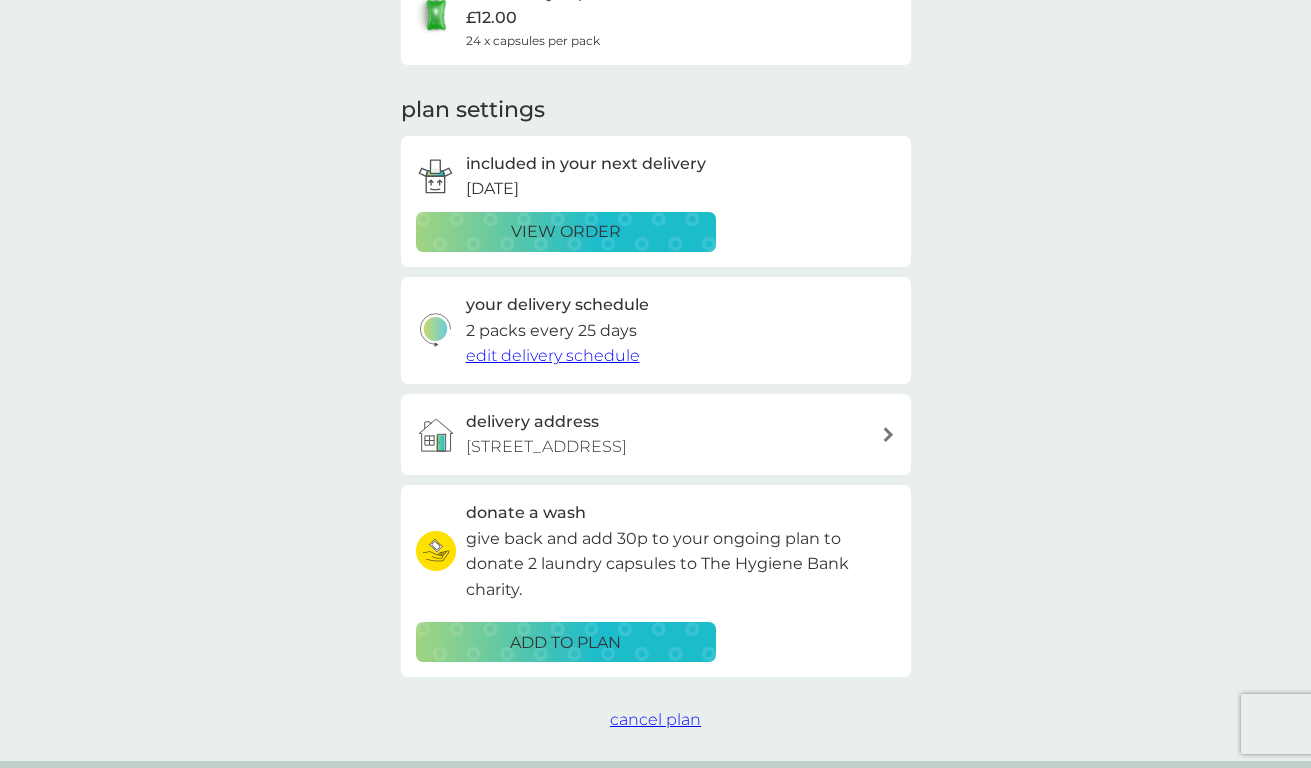 scroll, scrollTop: 204, scrollLeft: 0, axis: vertical 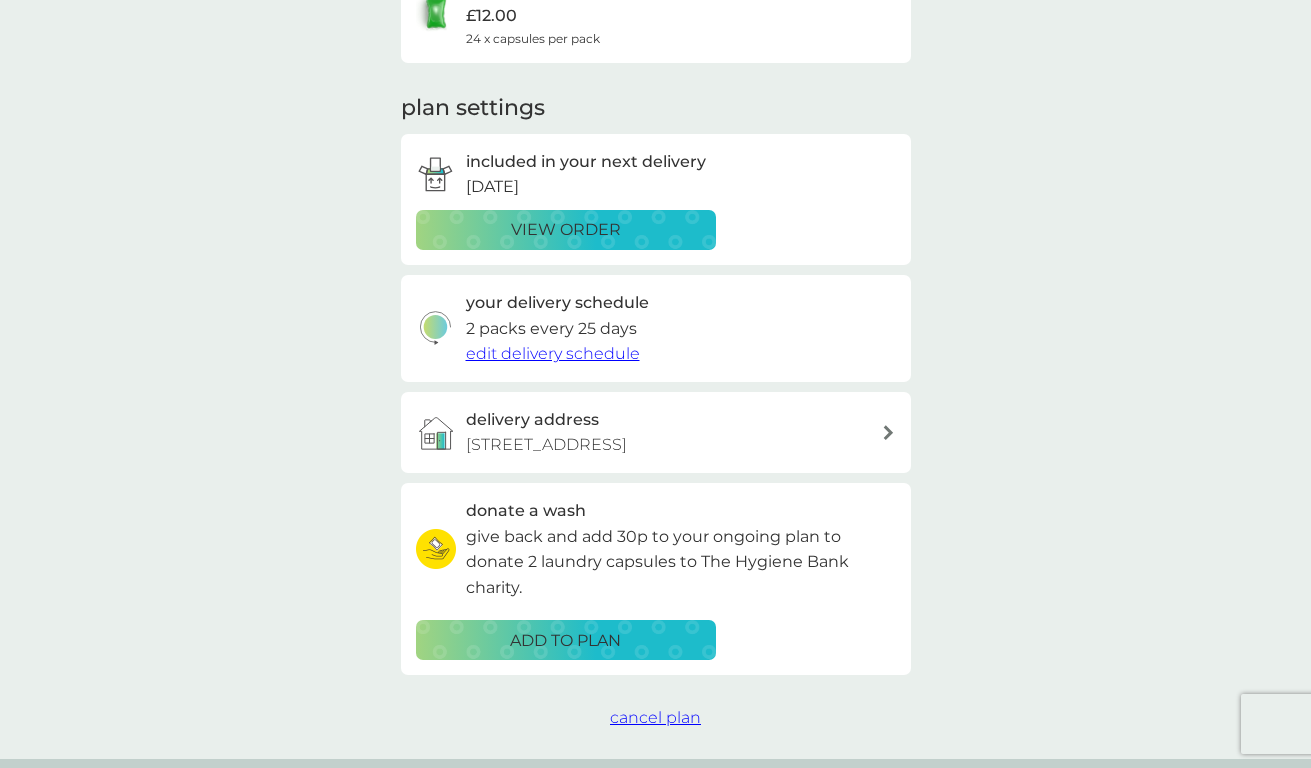 click on "edit delivery schedule" at bounding box center [553, 353] 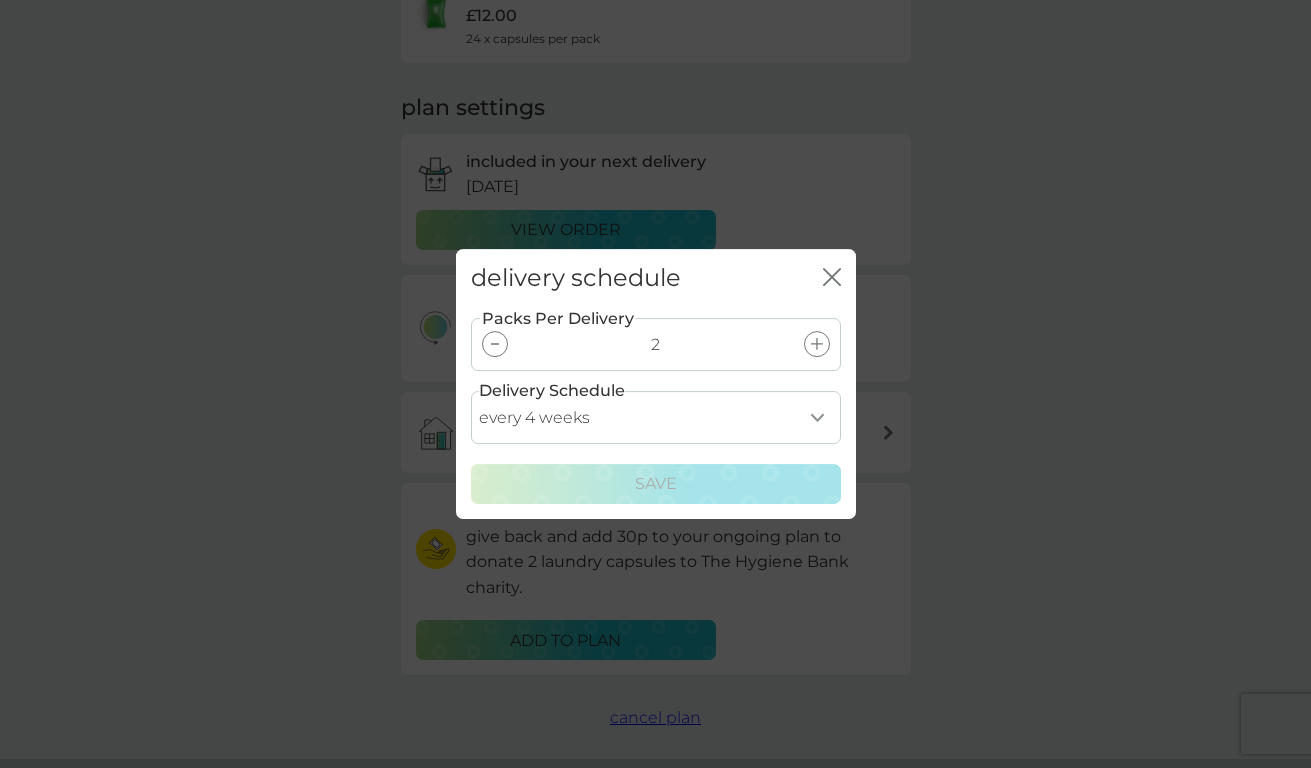 click 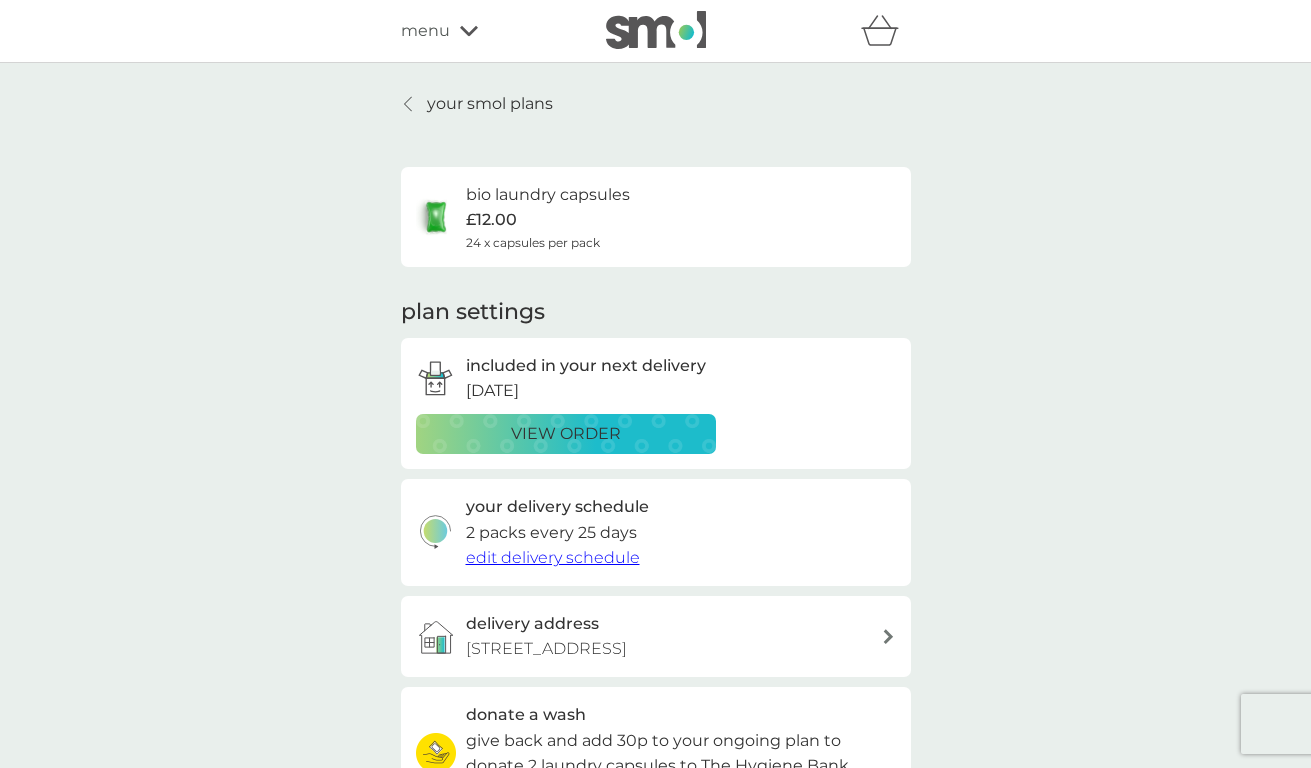 scroll, scrollTop: 0, scrollLeft: 0, axis: both 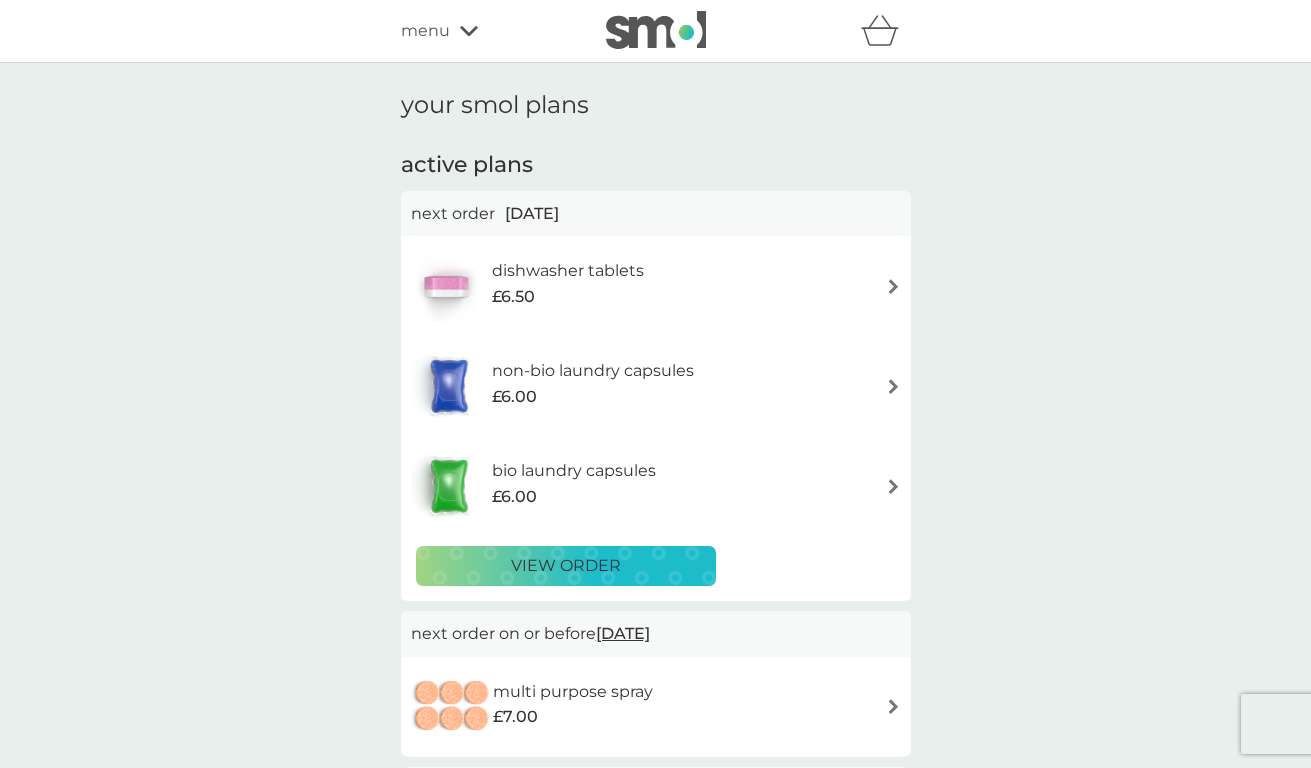 click on "bio laundry capsules" at bounding box center [574, 471] 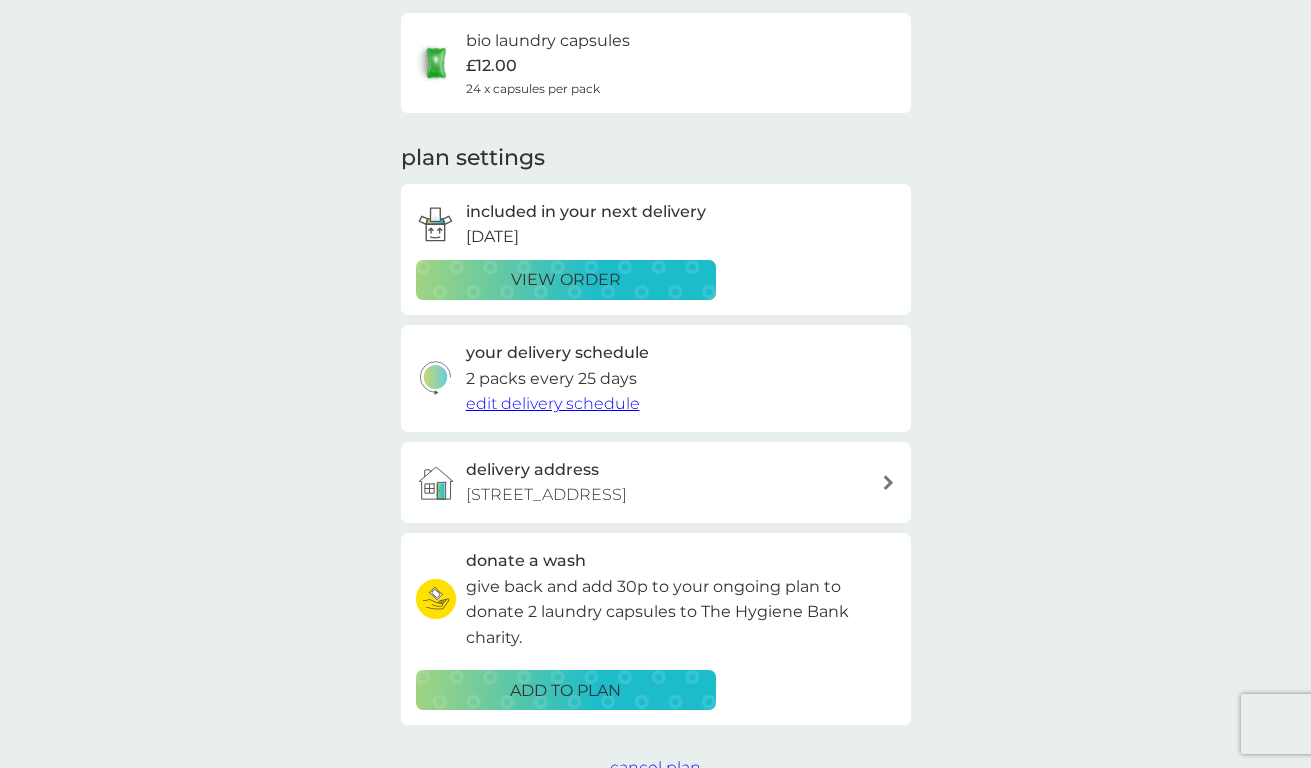 scroll, scrollTop: 156, scrollLeft: 0, axis: vertical 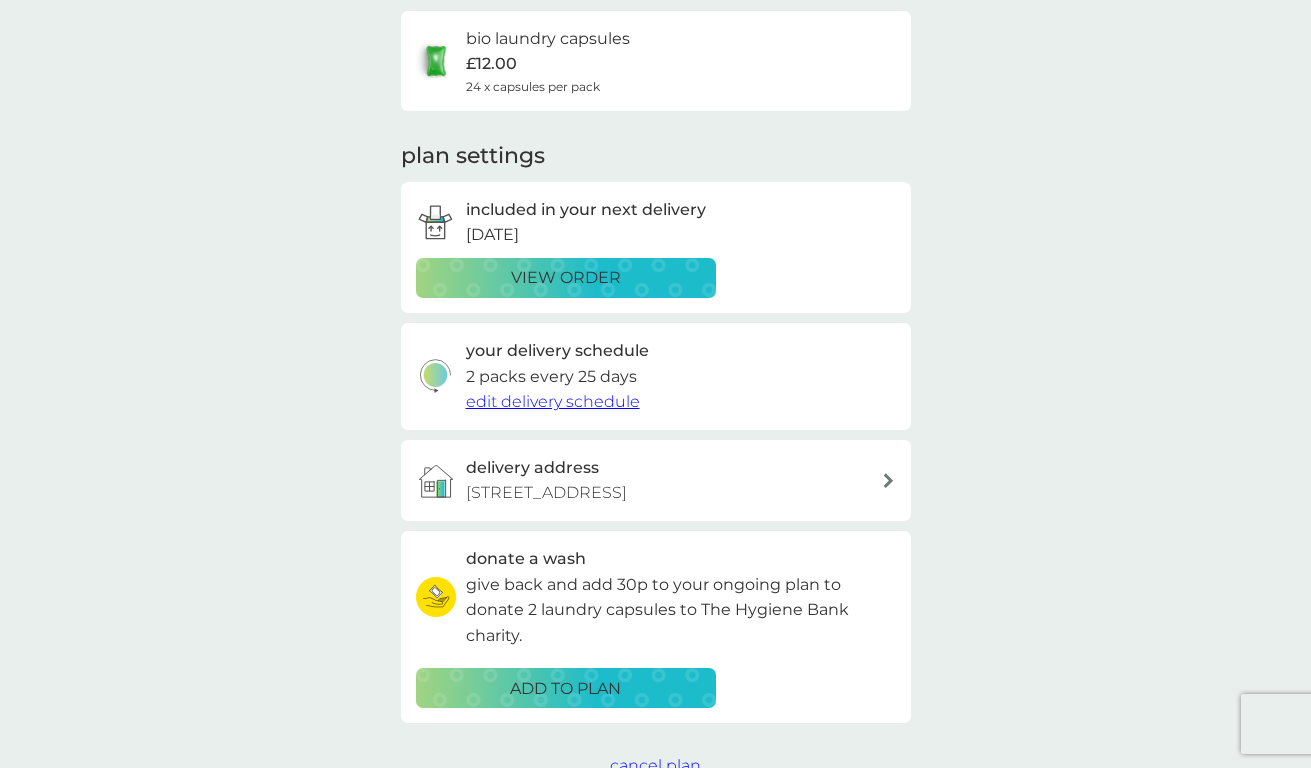 click on "view order" at bounding box center (566, 278) 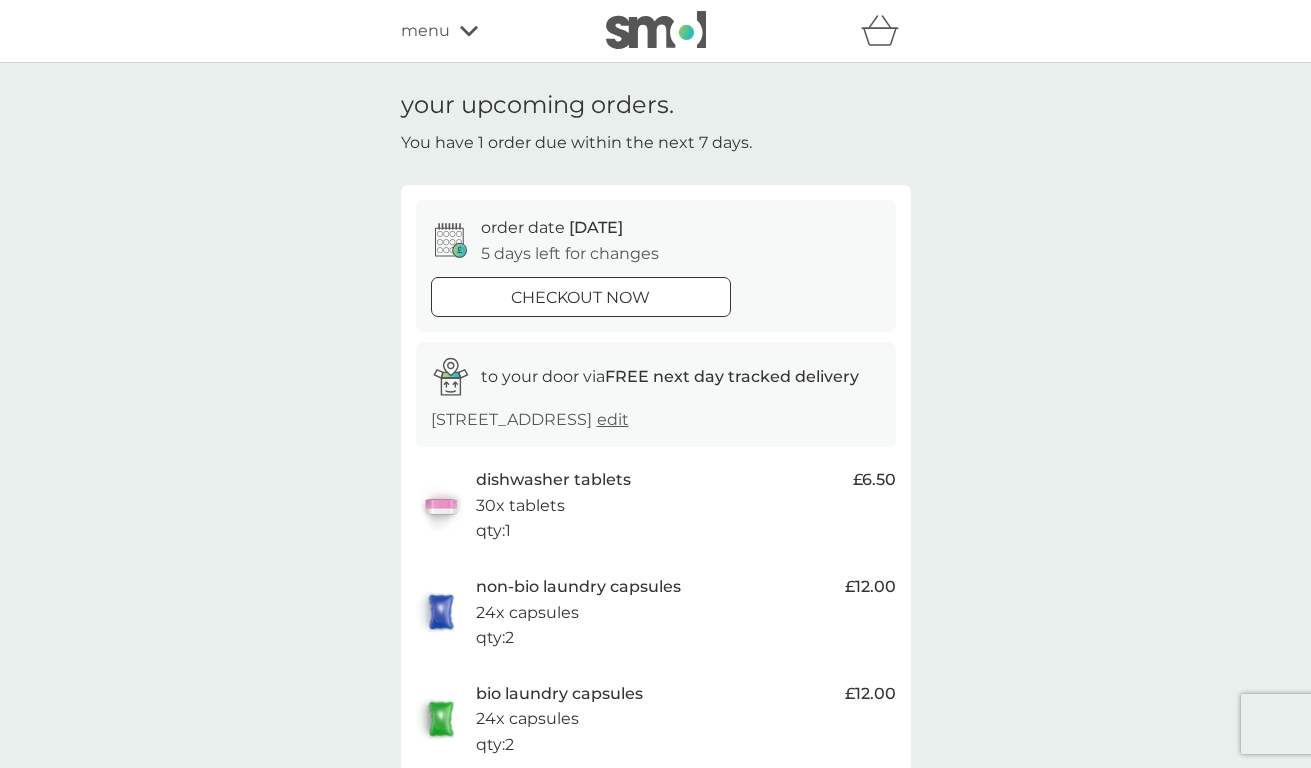 scroll, scrollTop: 0, scrollLeft: 0, axis: both 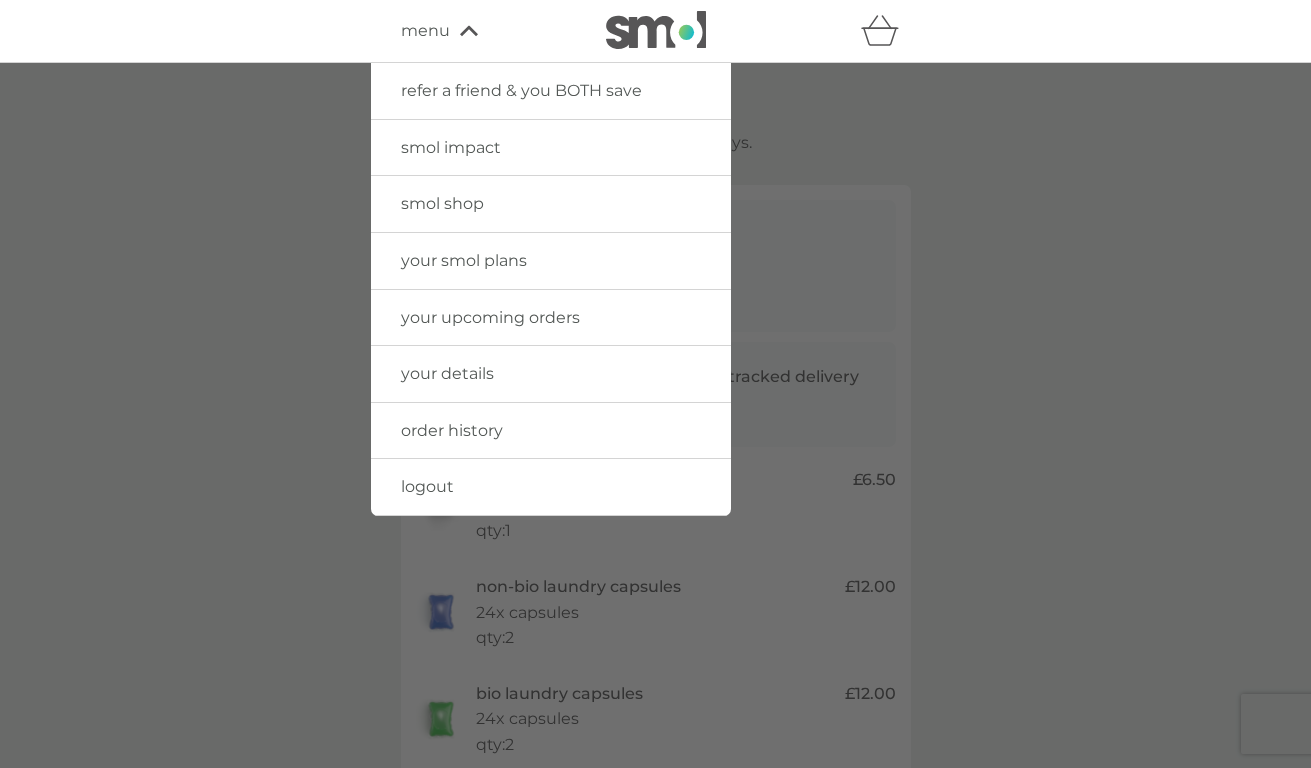 click on "your smol plans" at bounding box center (464, 260) 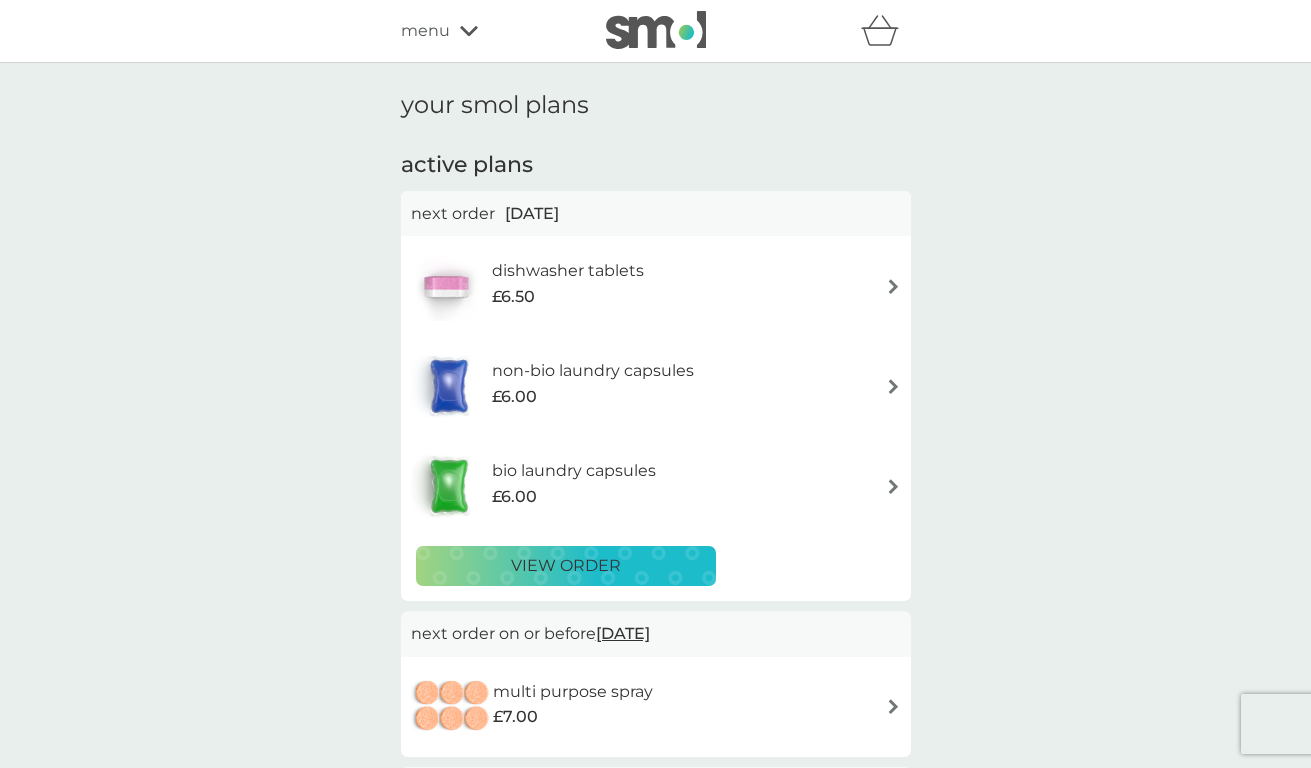 click at bounding box center [893, 486] 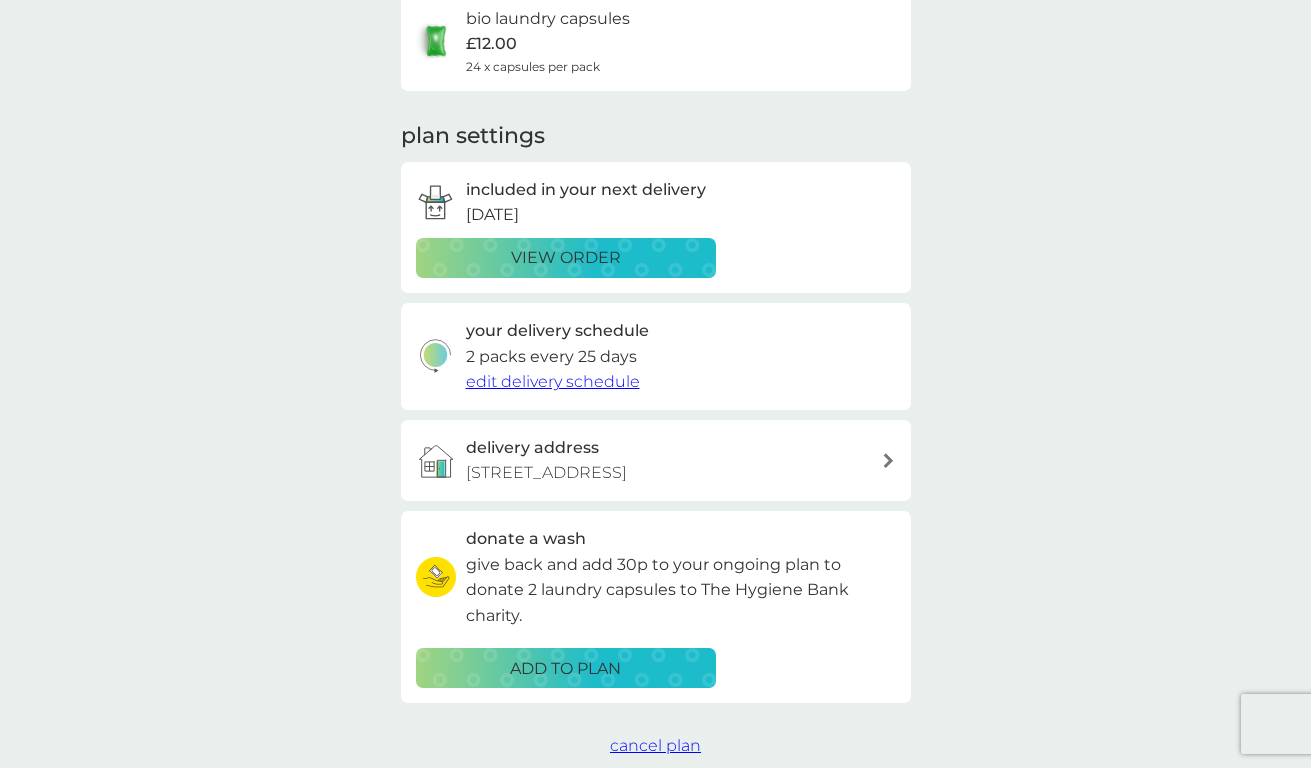 scroll, scrollTop: 179, scrollLeft: 0, axis: vertical 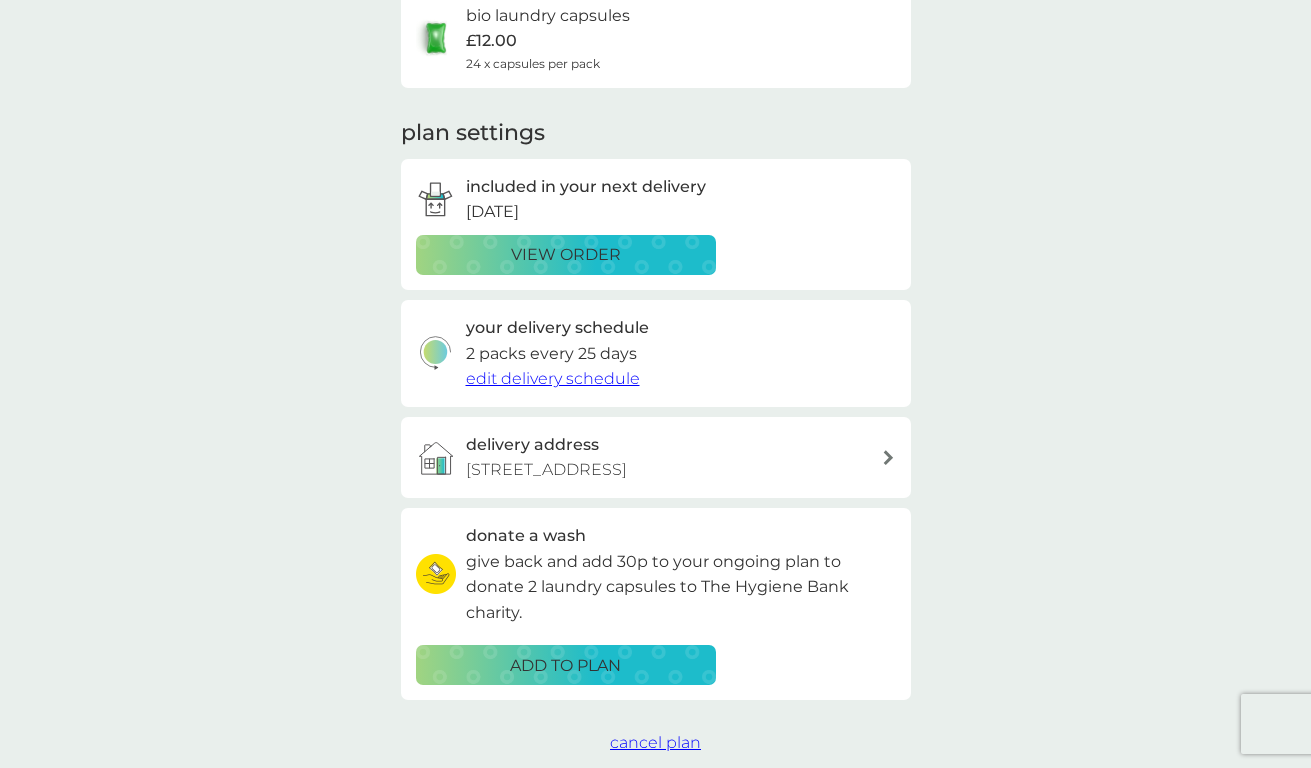 click on "edit delivery schedule" at bounding box center [553, 378] 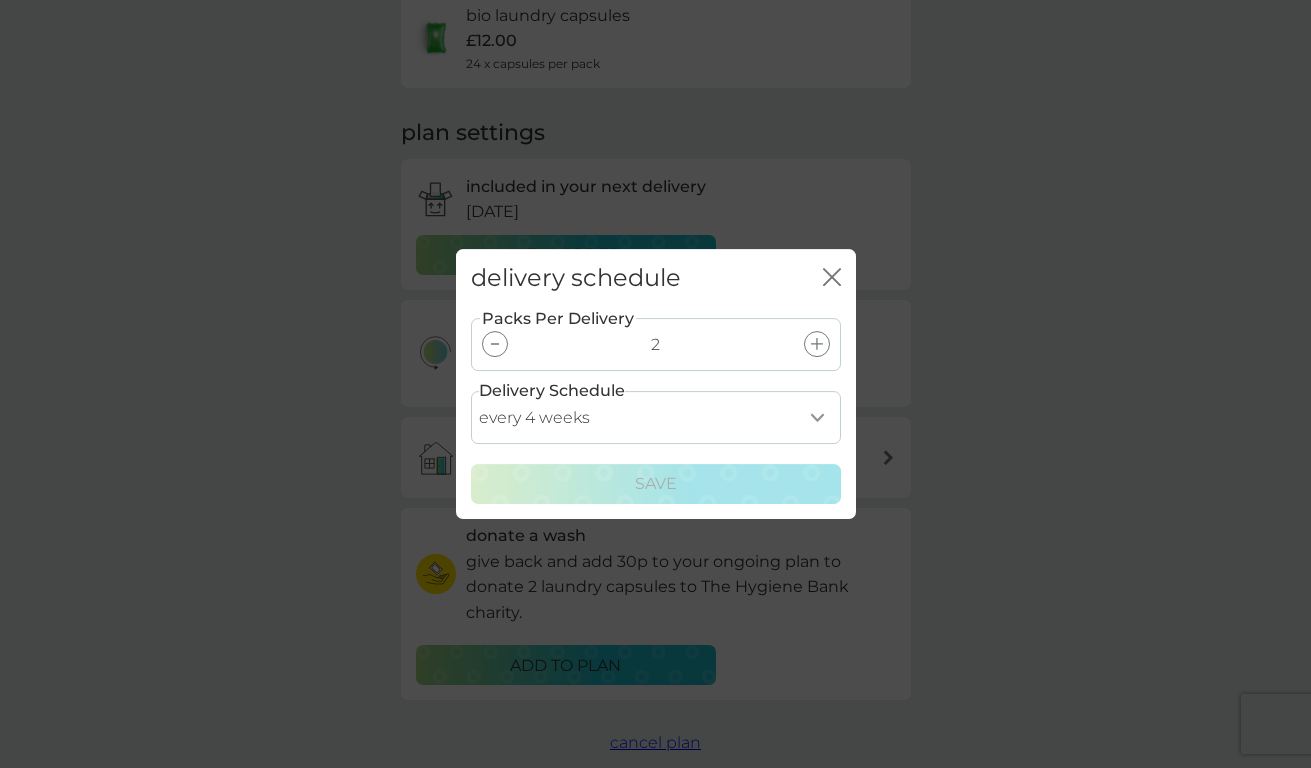 click at bounding box center (495, 344) 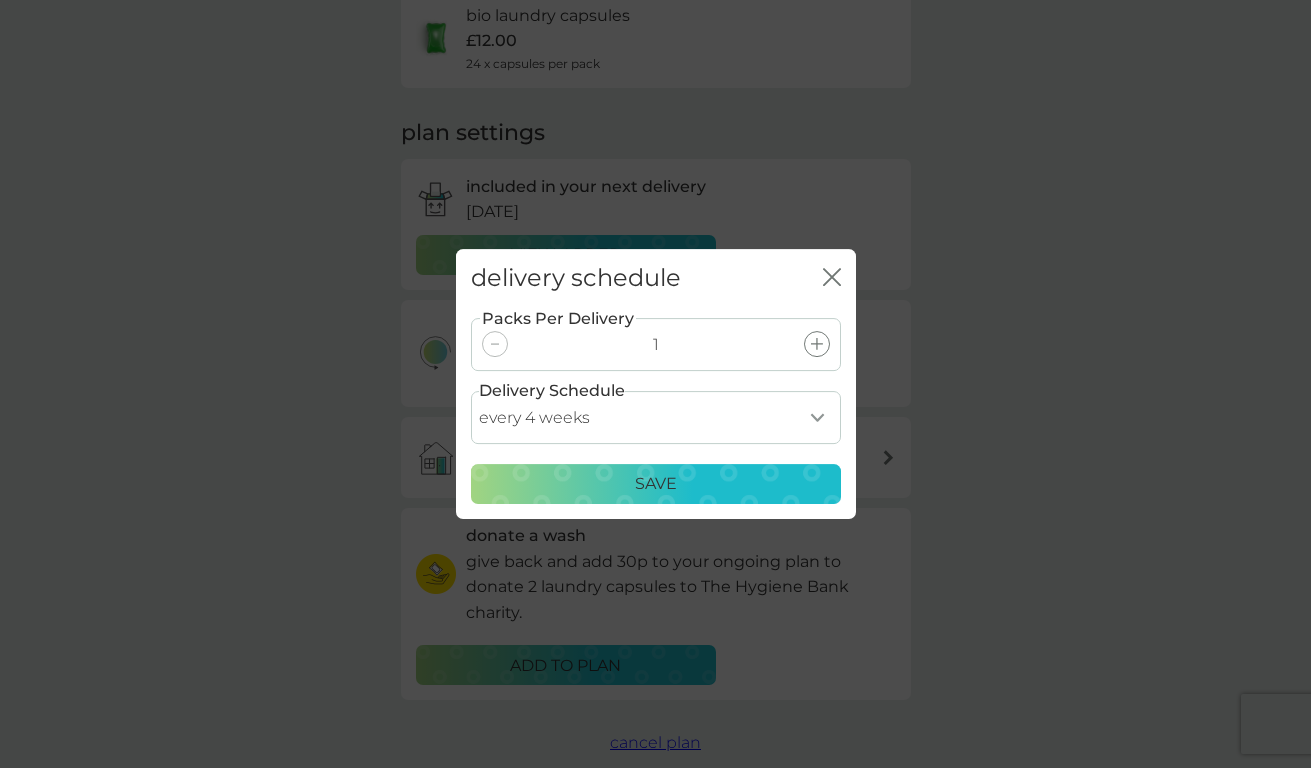 click at bounding box center (495, 344) 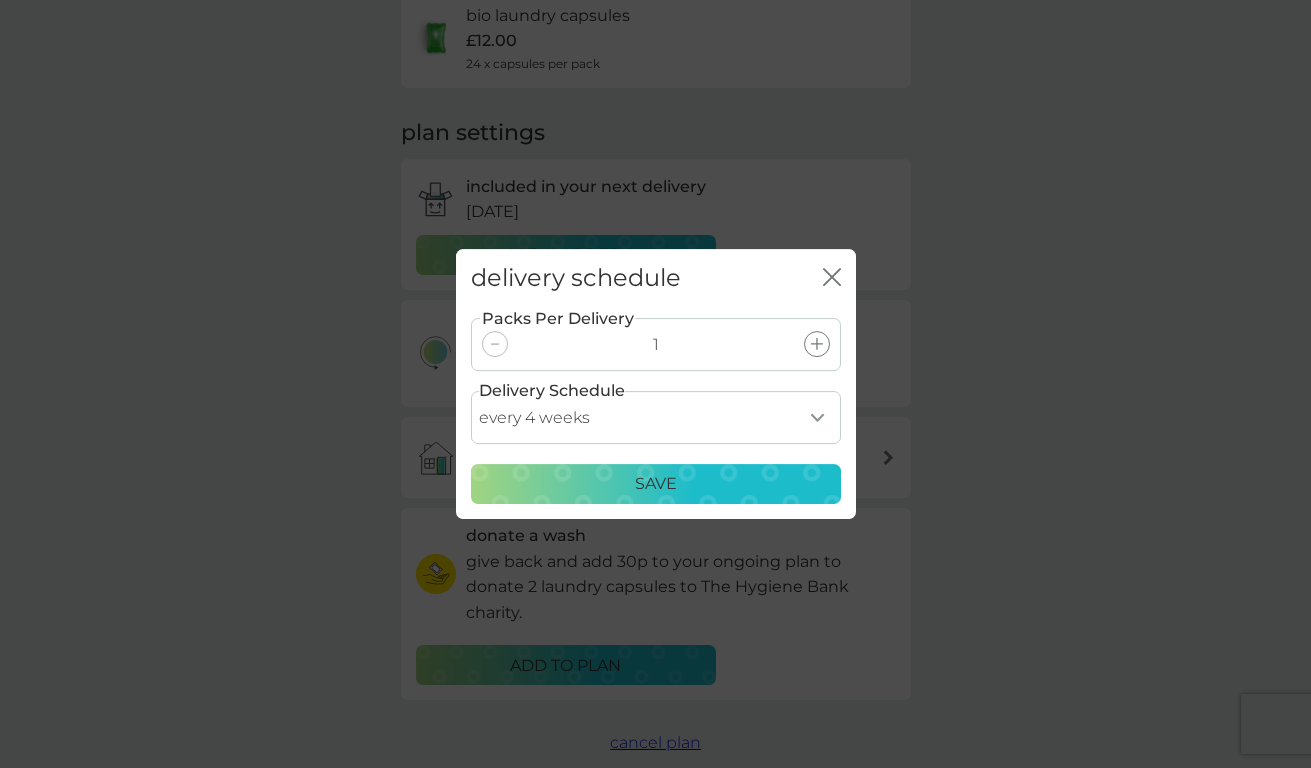 select on "119" 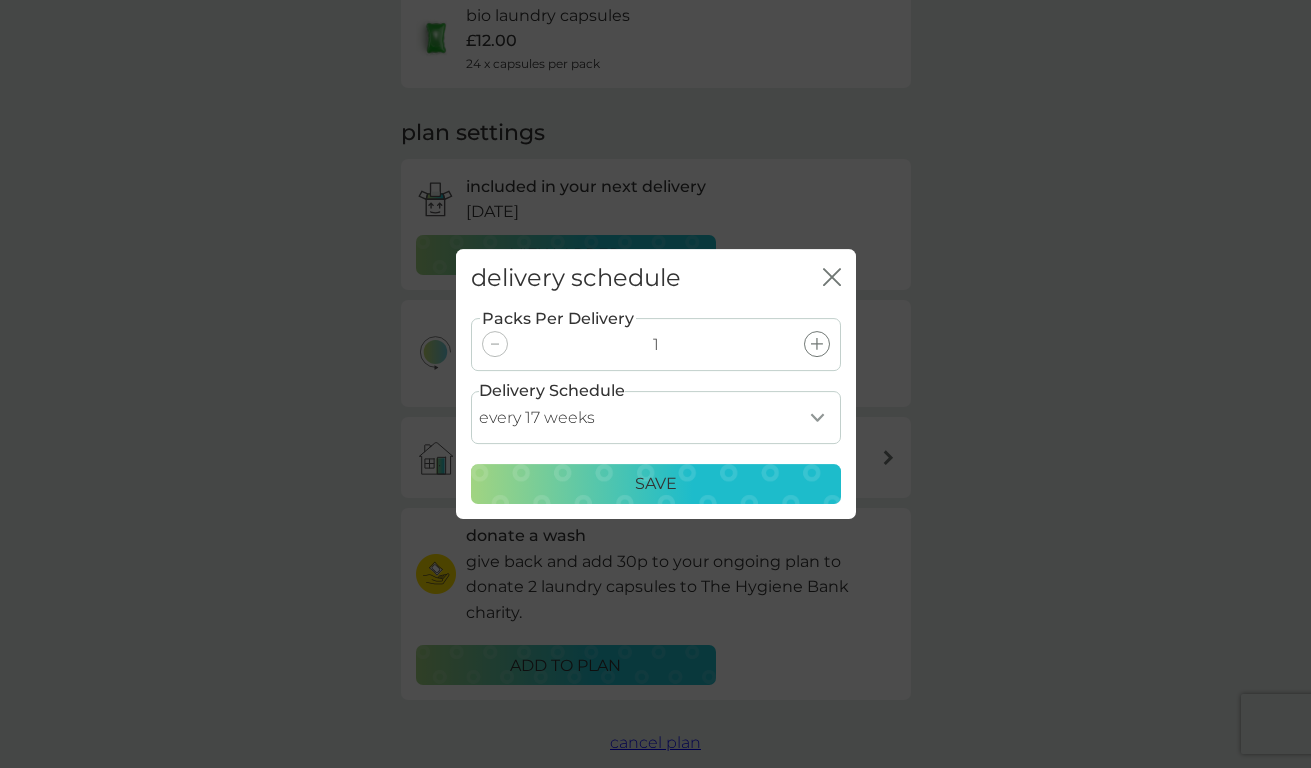 click at bounding box center (495, 344) 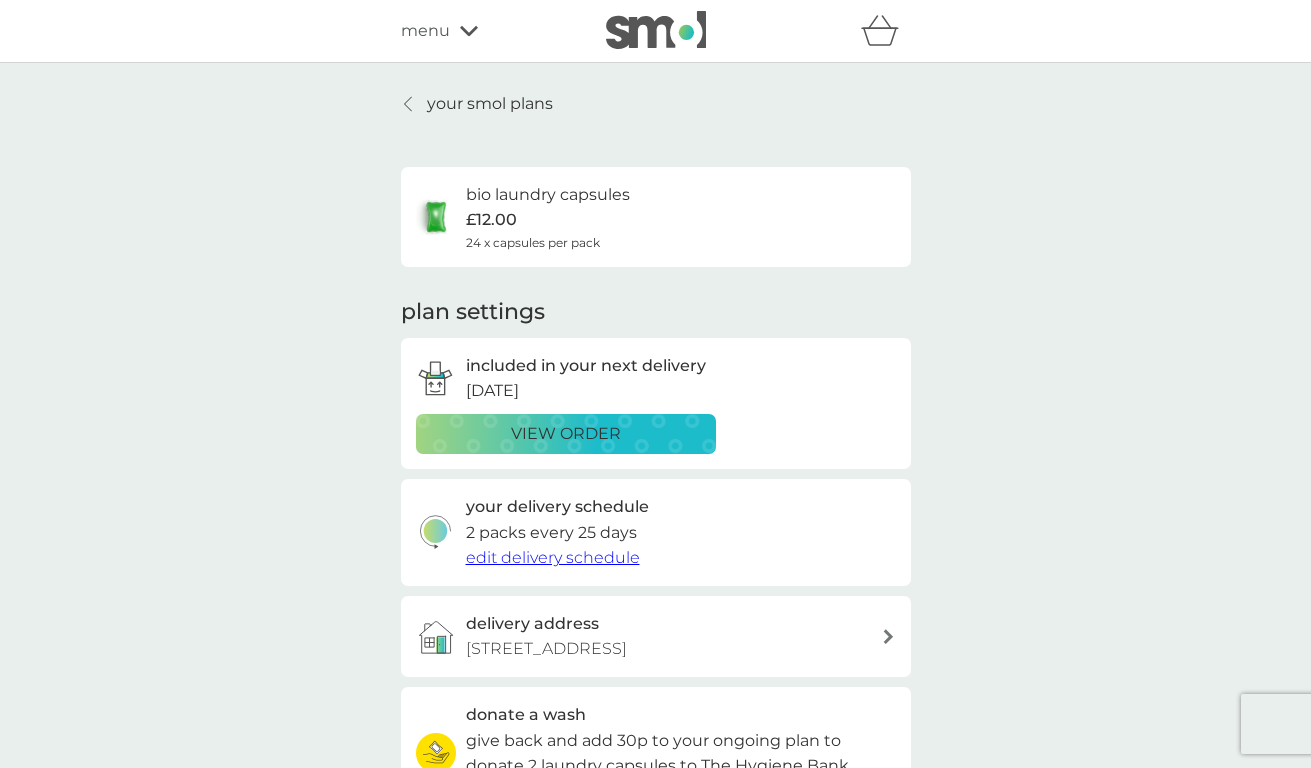 scroll, scrollTop: 0, scrollLeft: 0, axis: both 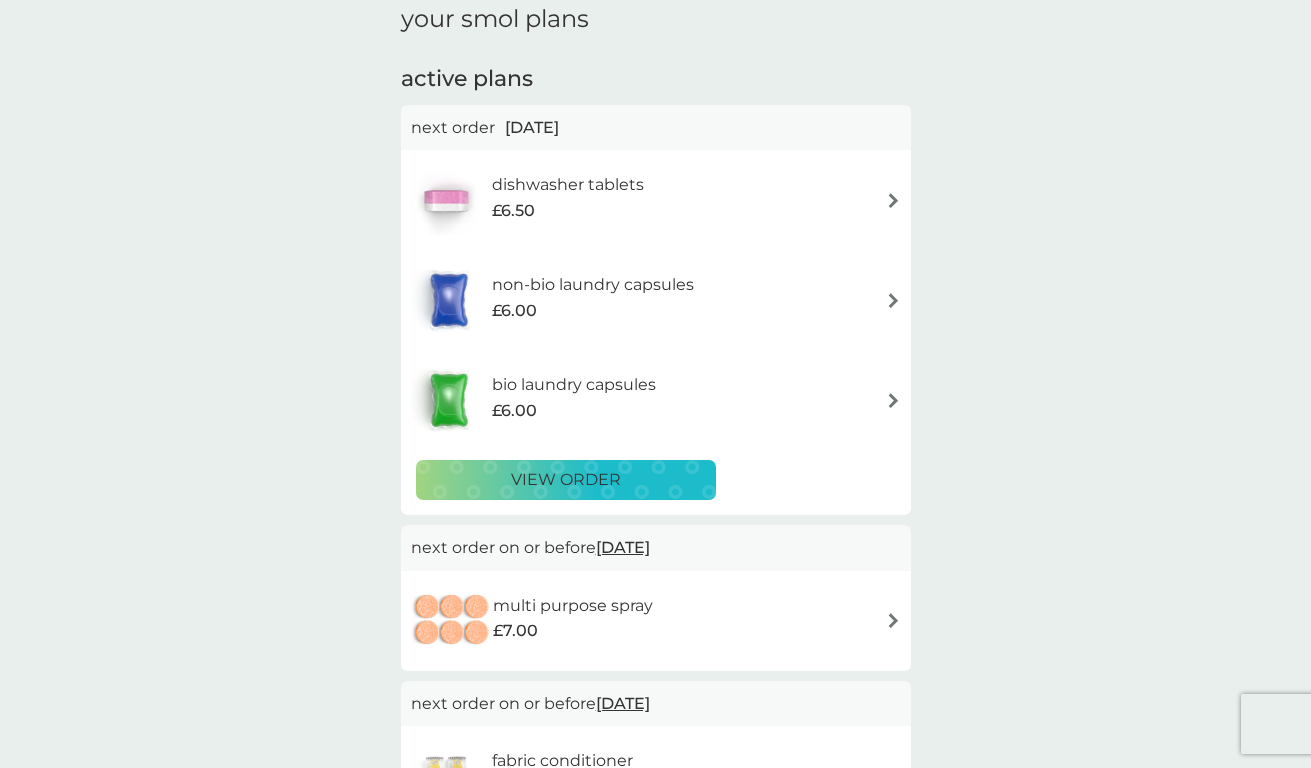 click on "view order" at bounding box center (566, 480) 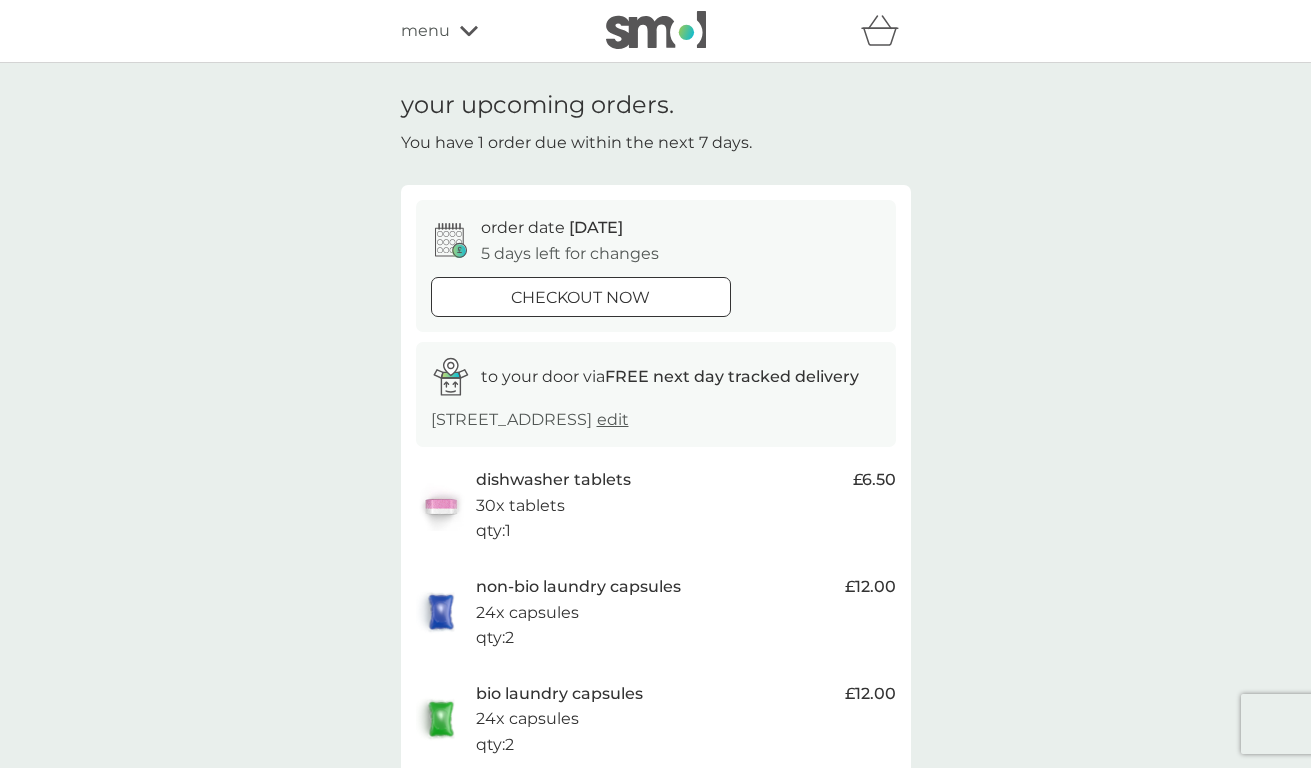 scroll, scrollTop: 0, scrollLeft: 0, axis: both 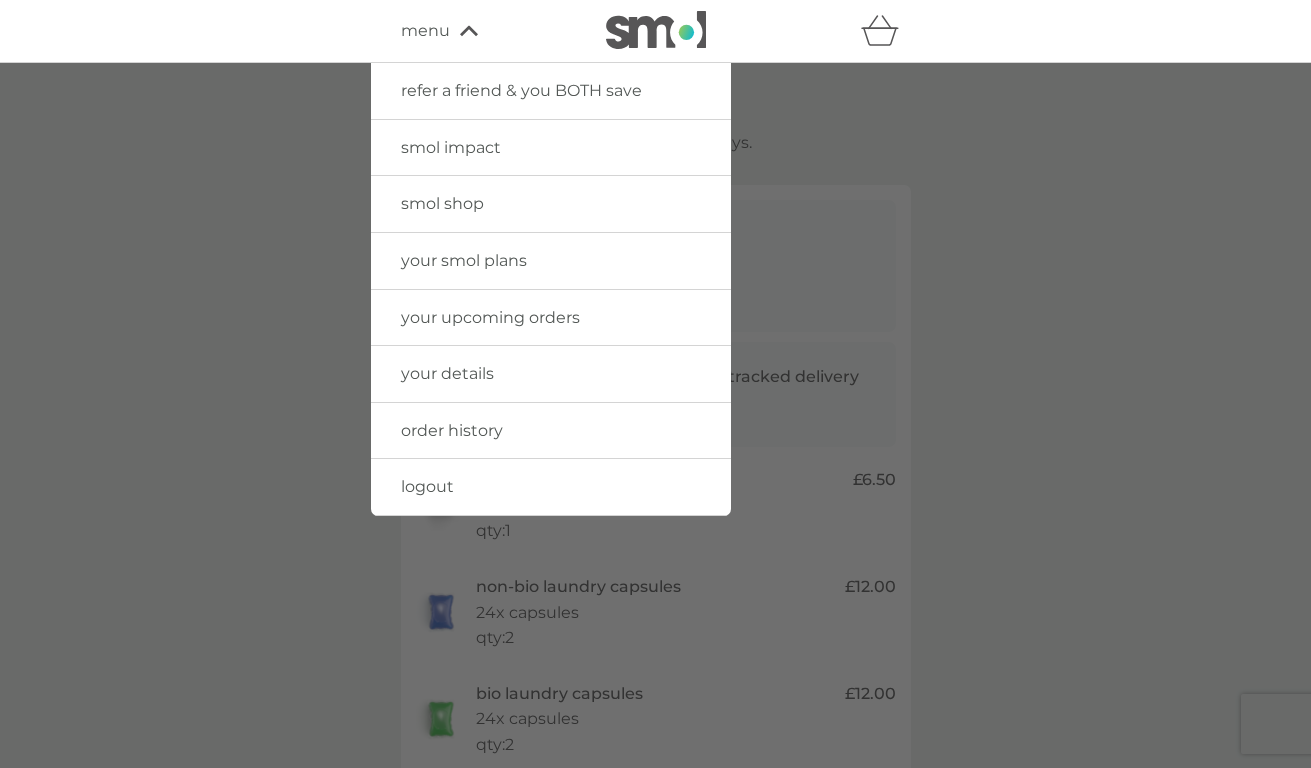 click on "your smol plans" at bounding box center [464, 260] 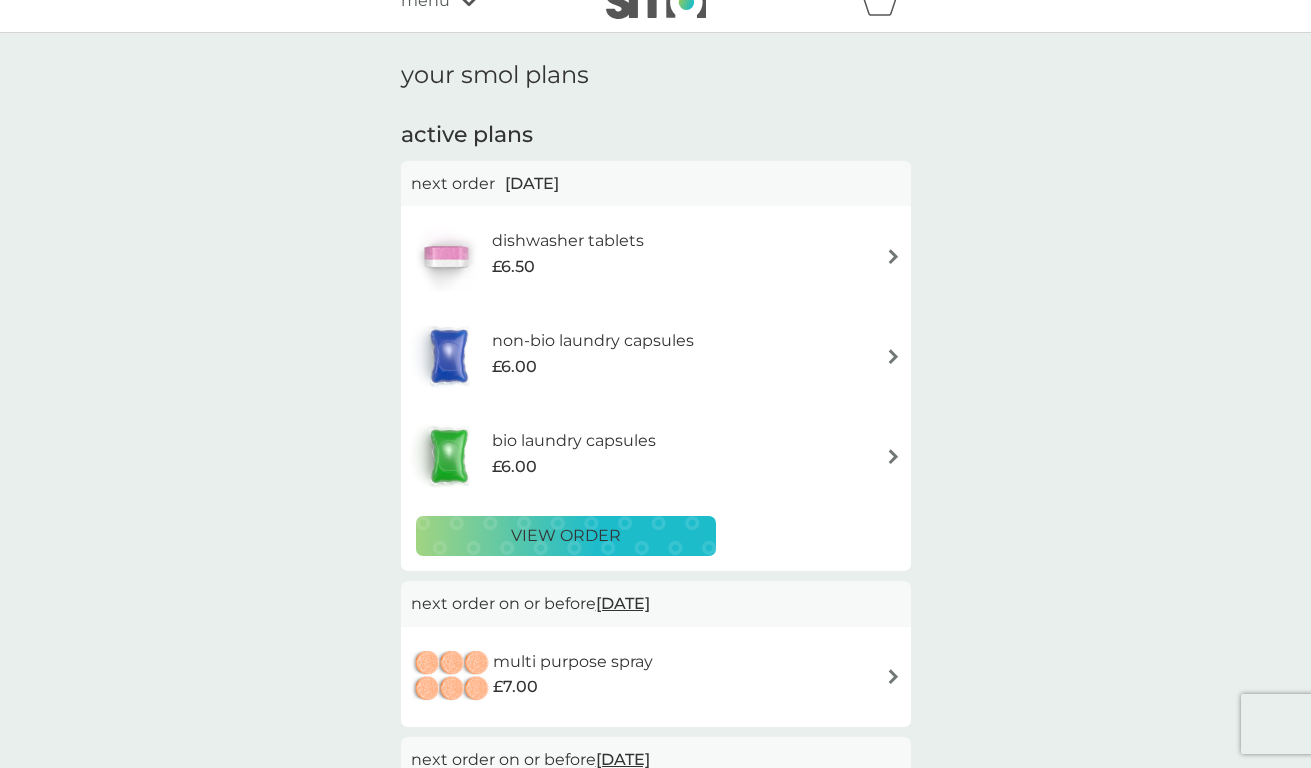 scroll, scrollTop: 37, scrollLeft: 0, axis: vertical 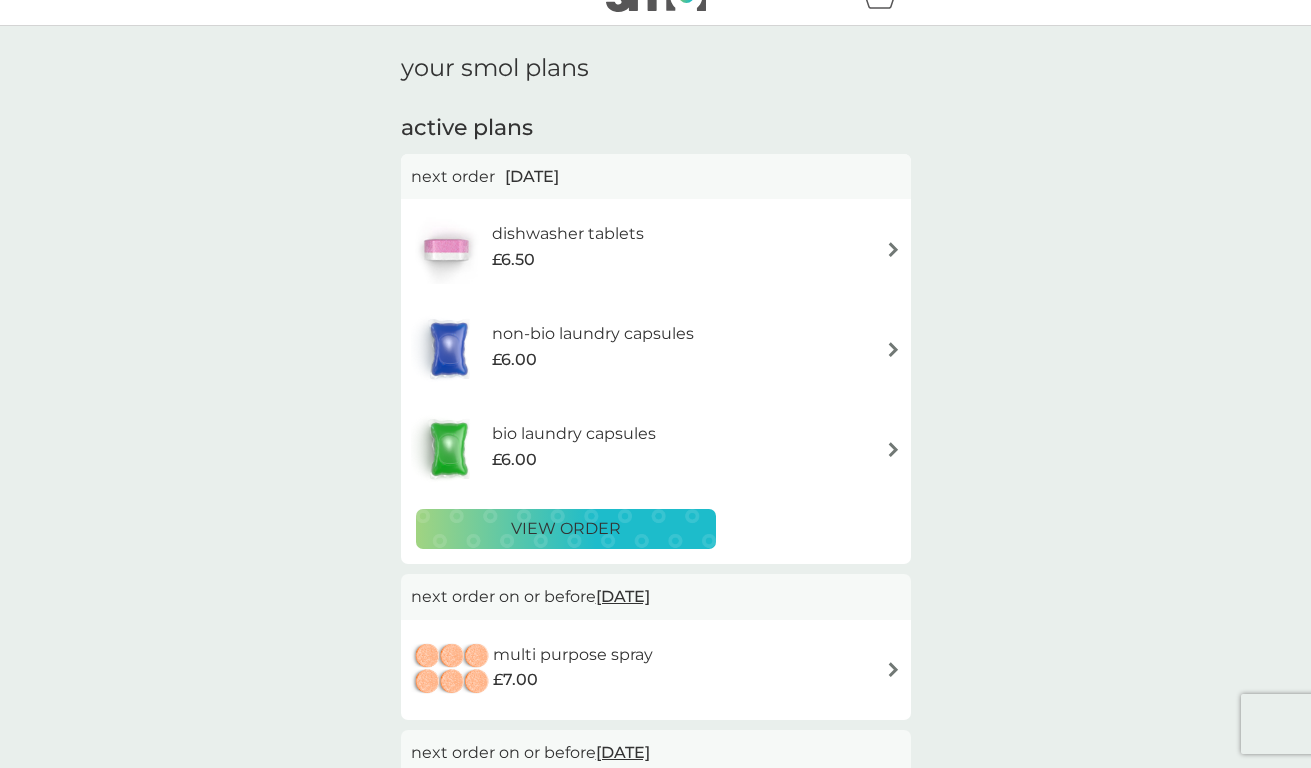click at bounding box center [893, 449] 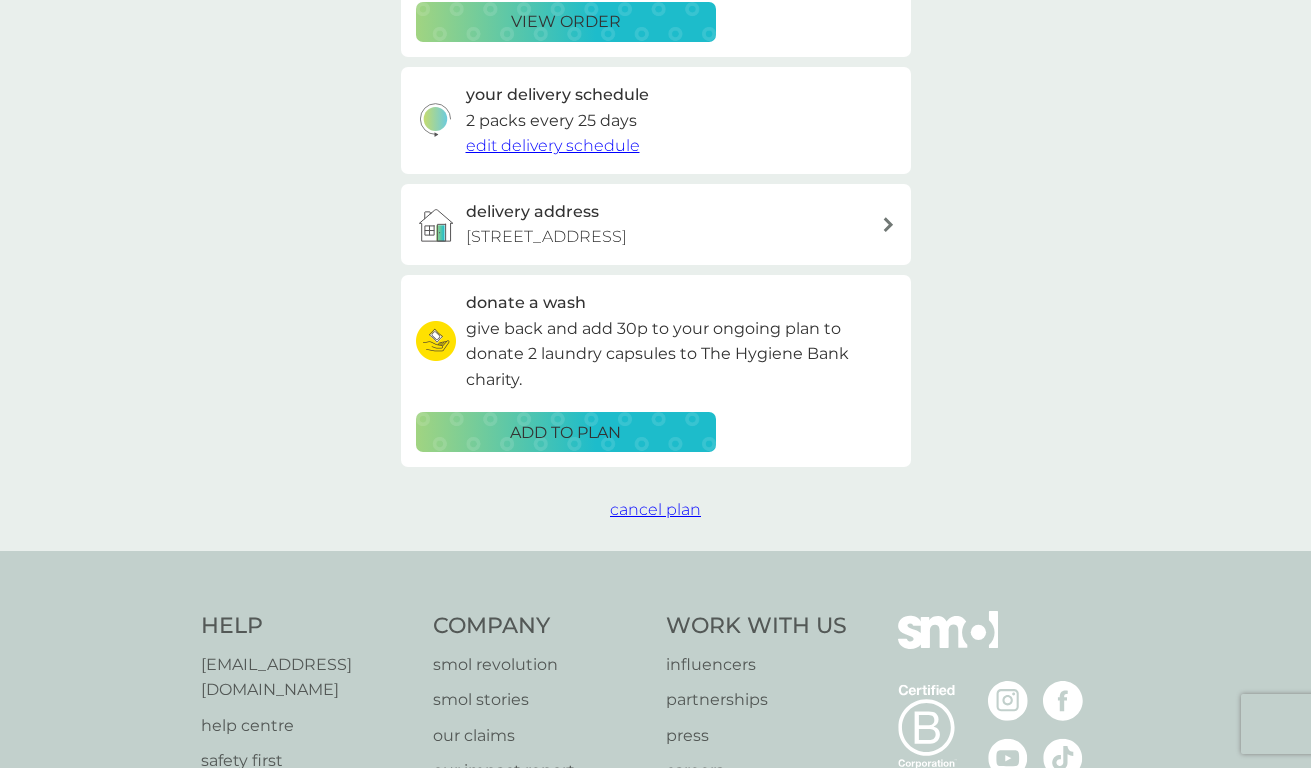 scroll, scrollTop: 436, scrollLeft: 0, axis: vertical 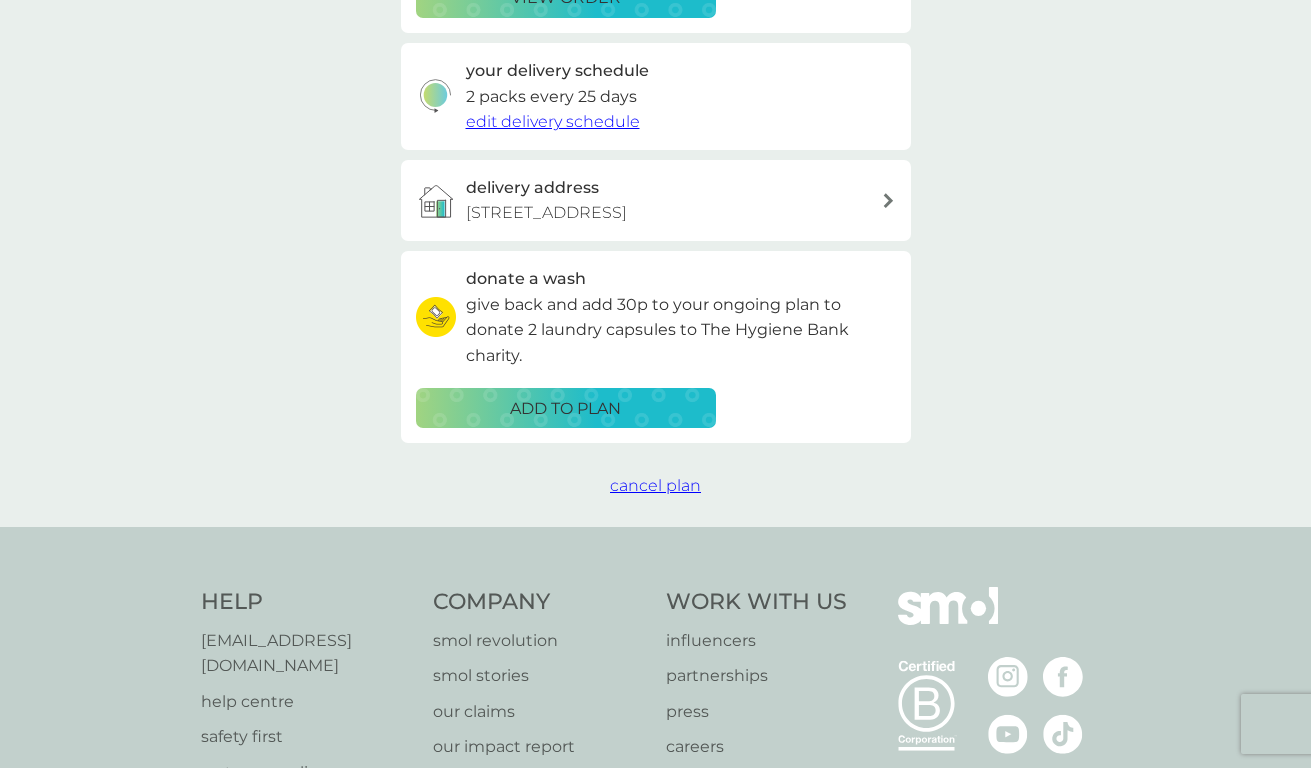 click on "cancel plan" at bounding box center [655, 485] 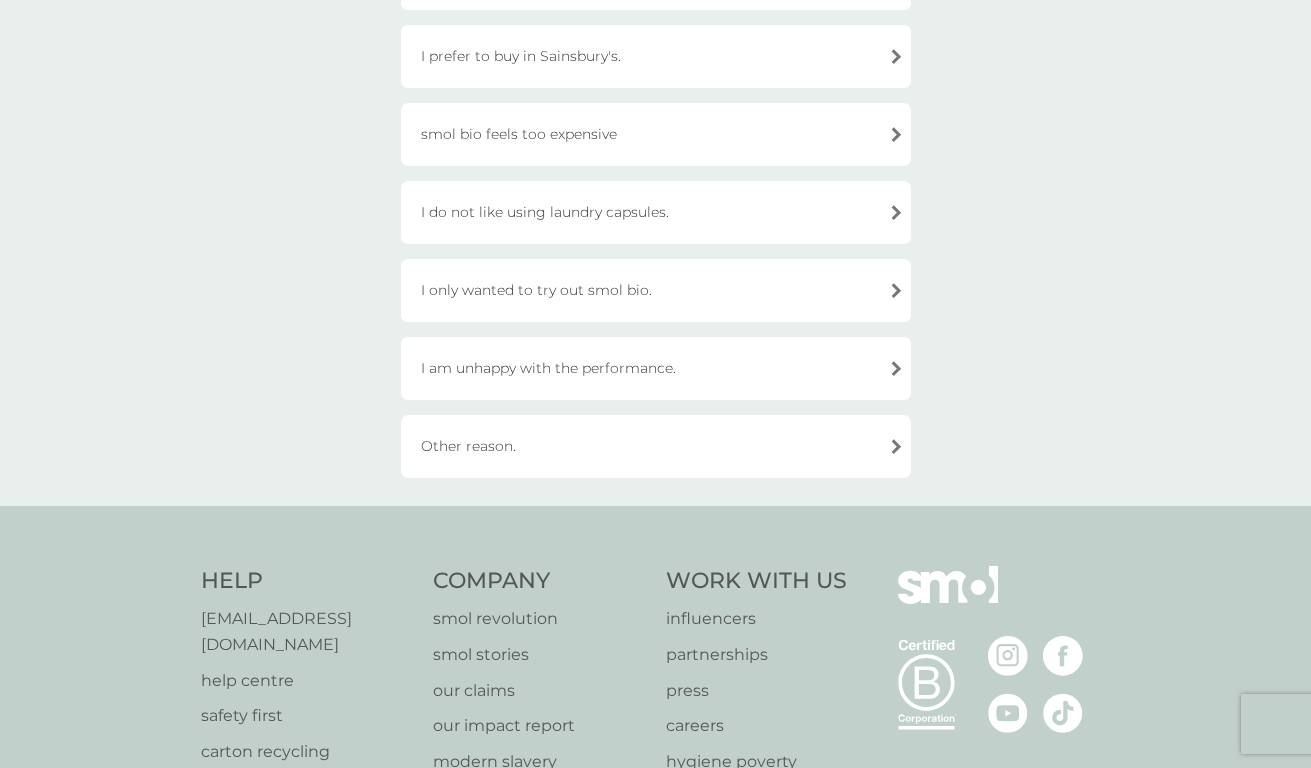 scroll, scrollTop: 626, scrollLeft: 0, axis: vertical 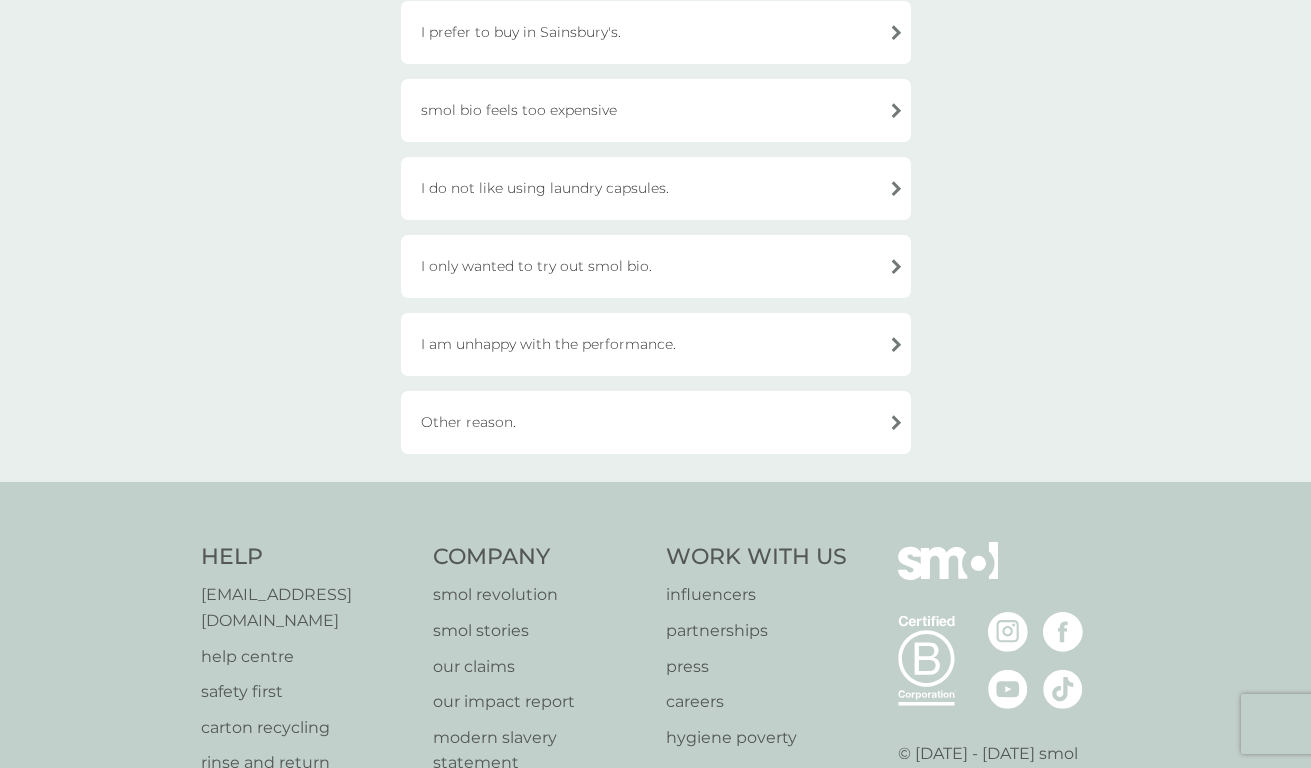 click on "Other reason." at bounding box center [656, 422] 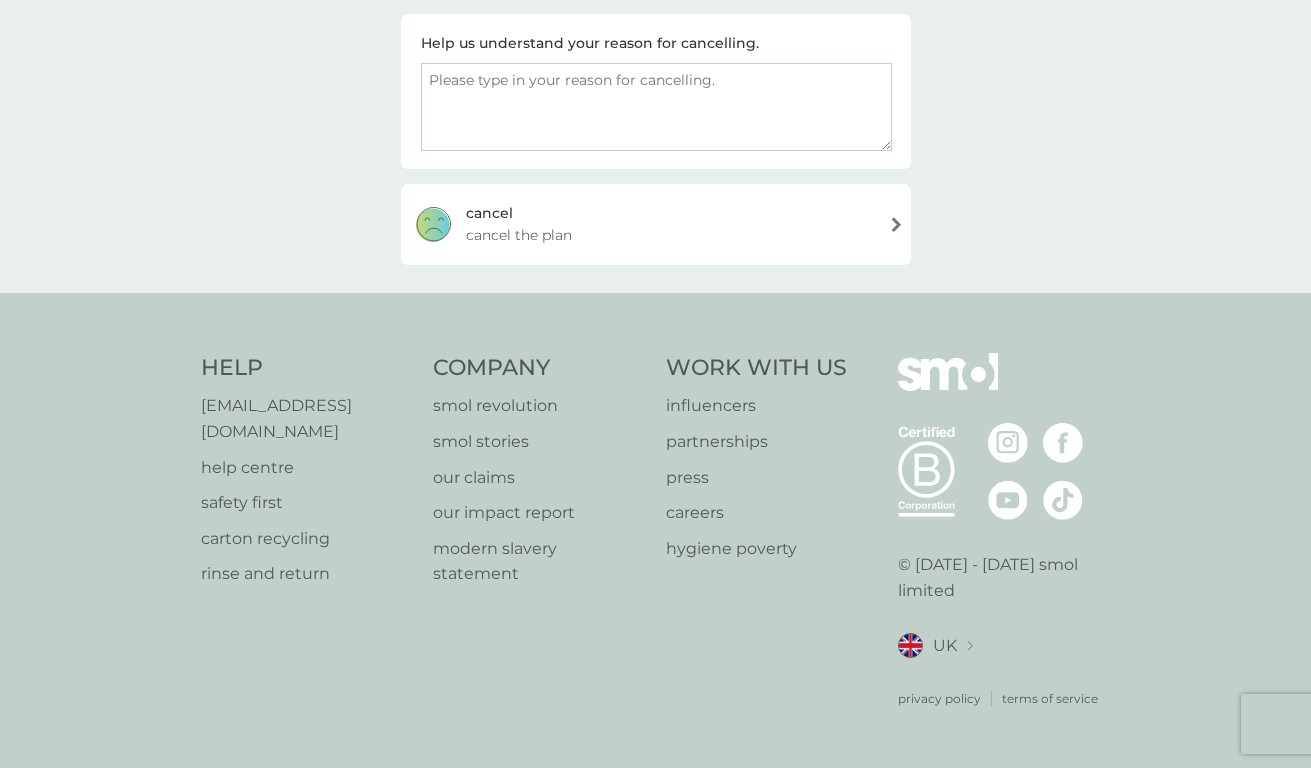 scroll, scrollTop: 309, scrollLeft: 0, axis: vertical 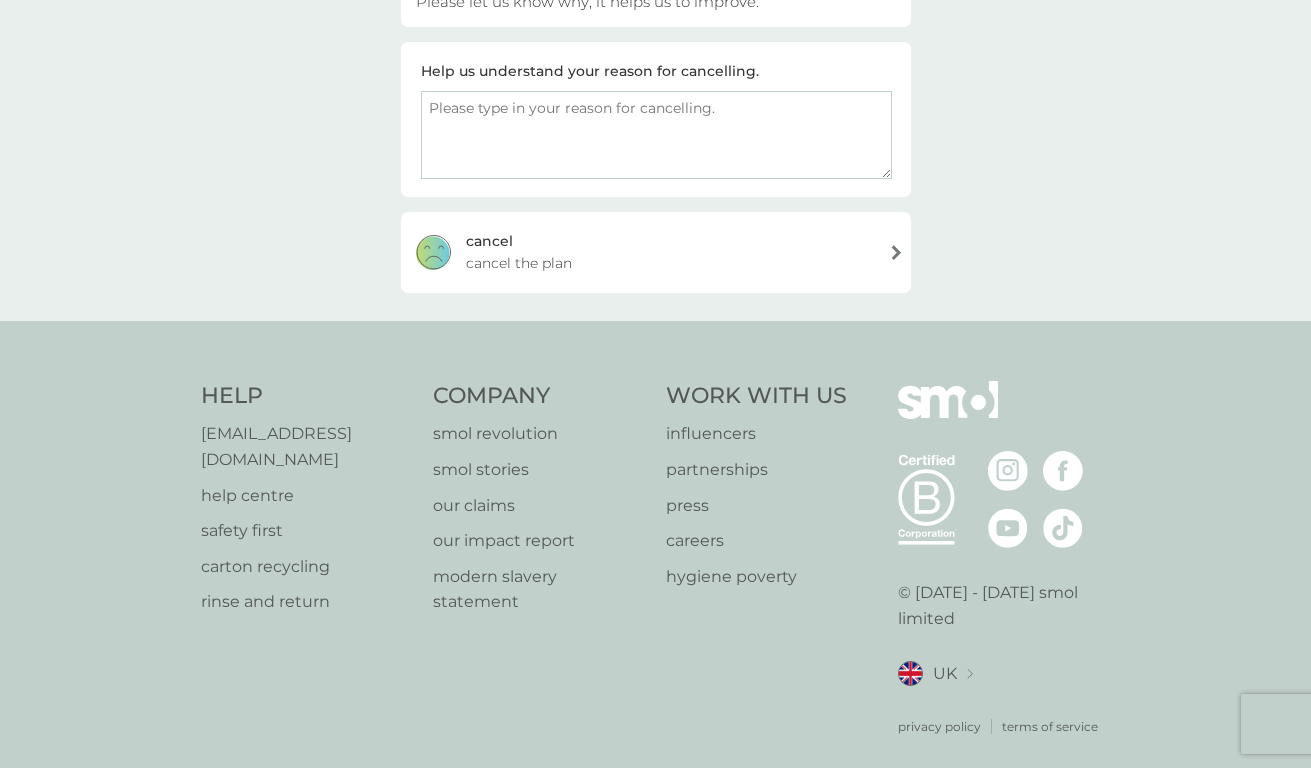 click on "cancel the plan" at bounding box center (519, 263) 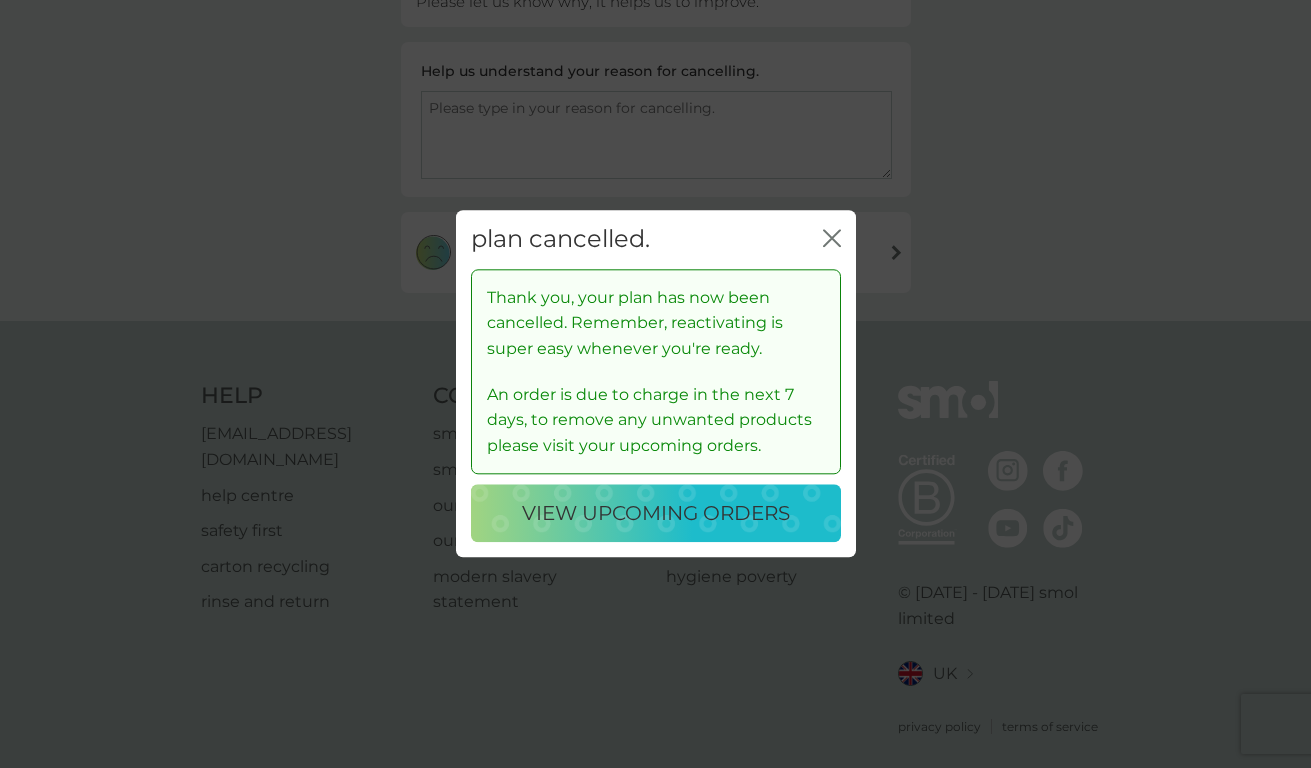 click on "view upcoming orders" at bounding box center [656, 514] 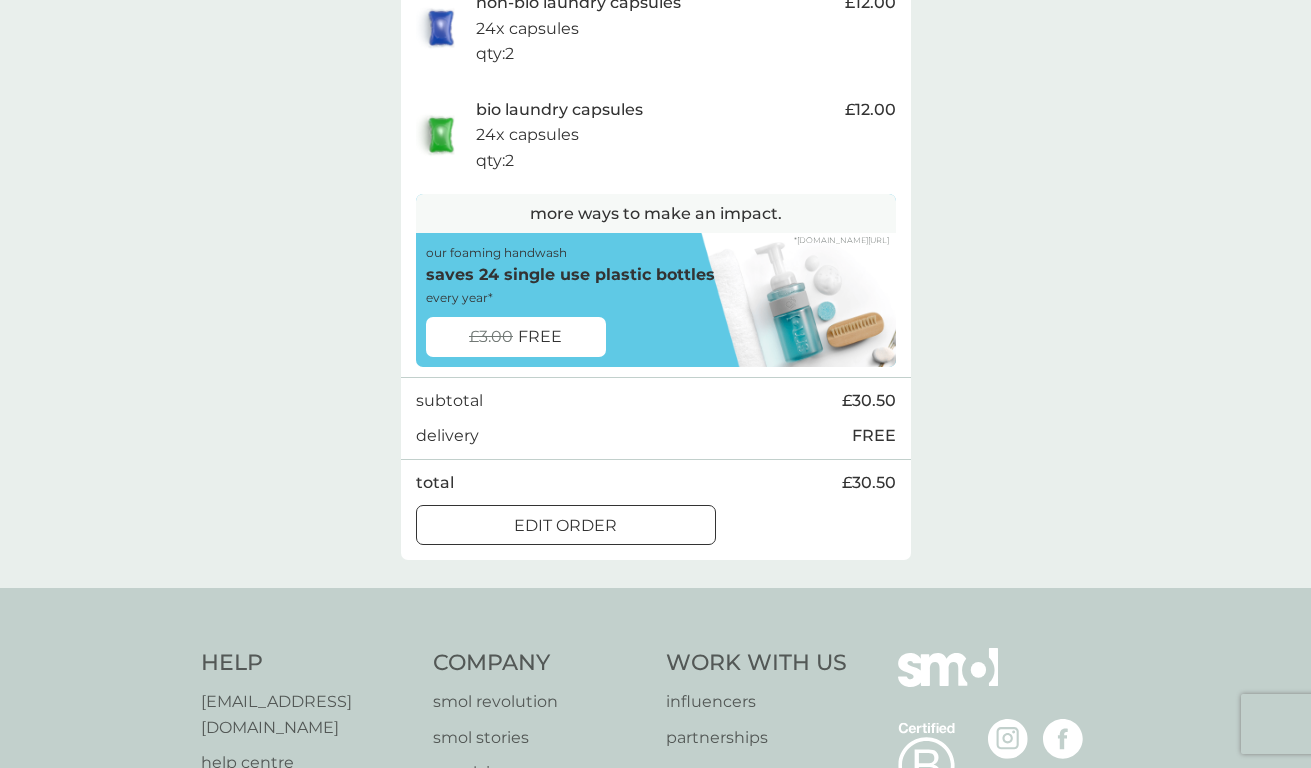 scroll, scrollTop: 661, scrollLeft: 0, axis: vertical 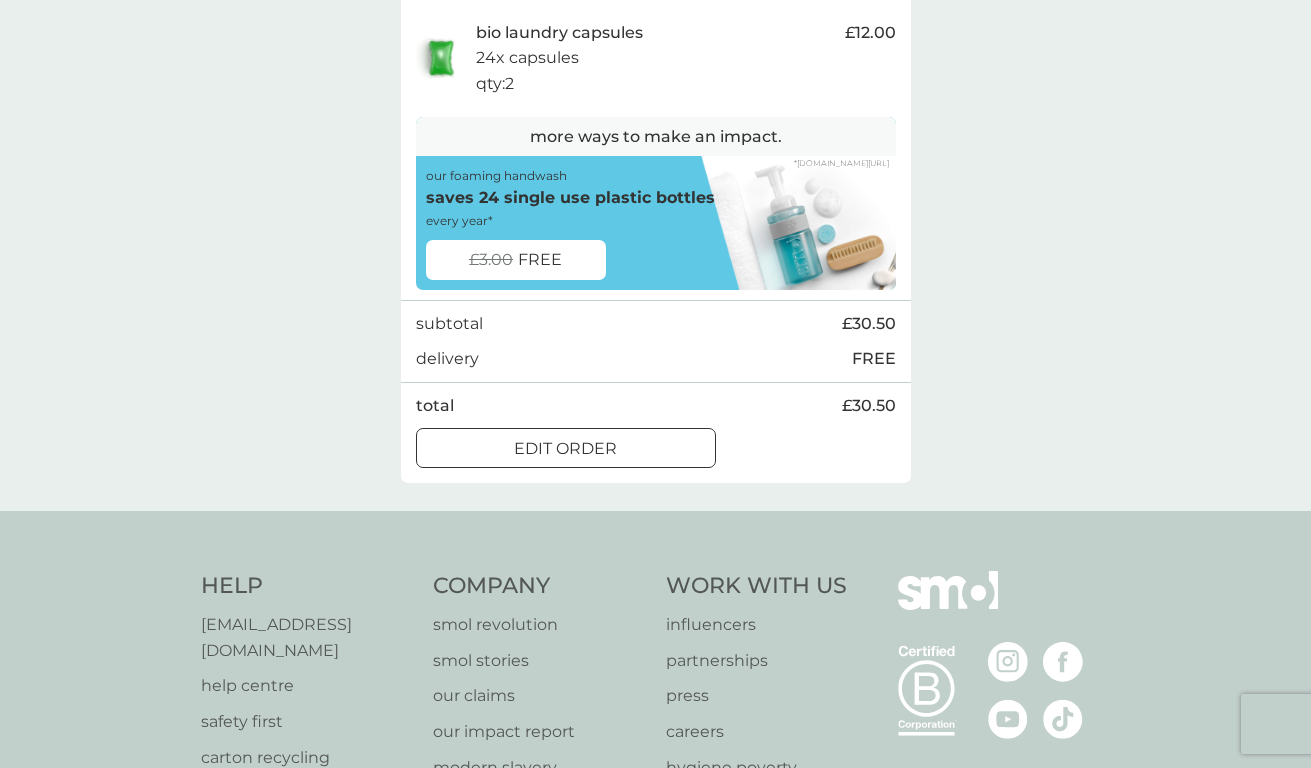 click on "edit order" at bounding box center (565, 449) 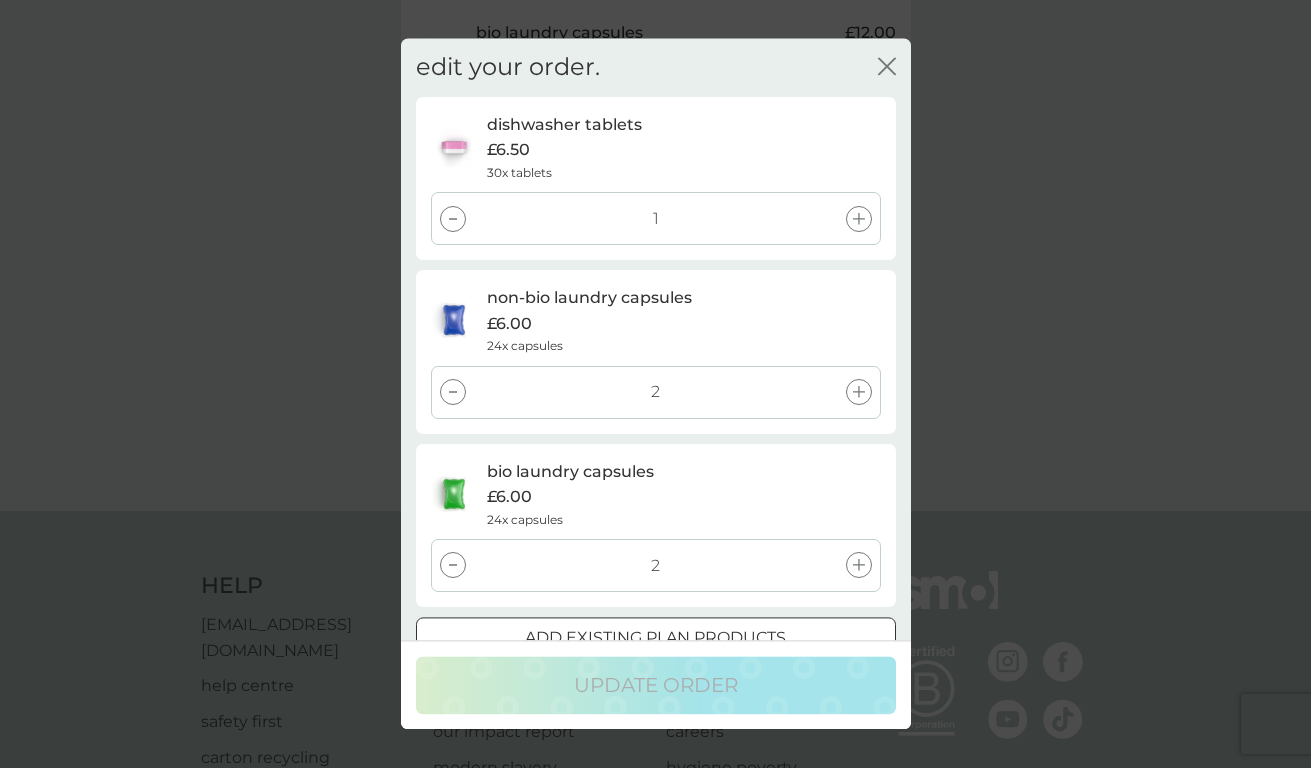 click at bounding box center (453, 566) 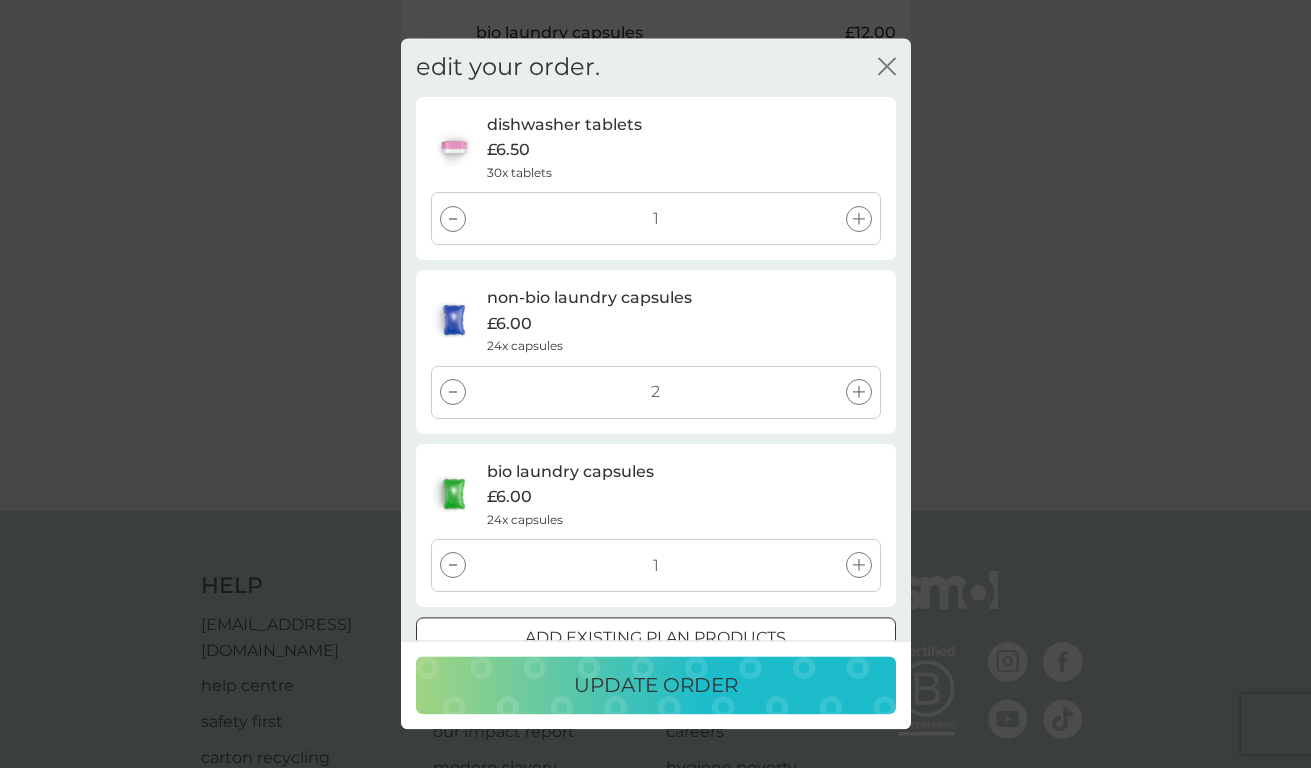click at bounding box center (453, 566) 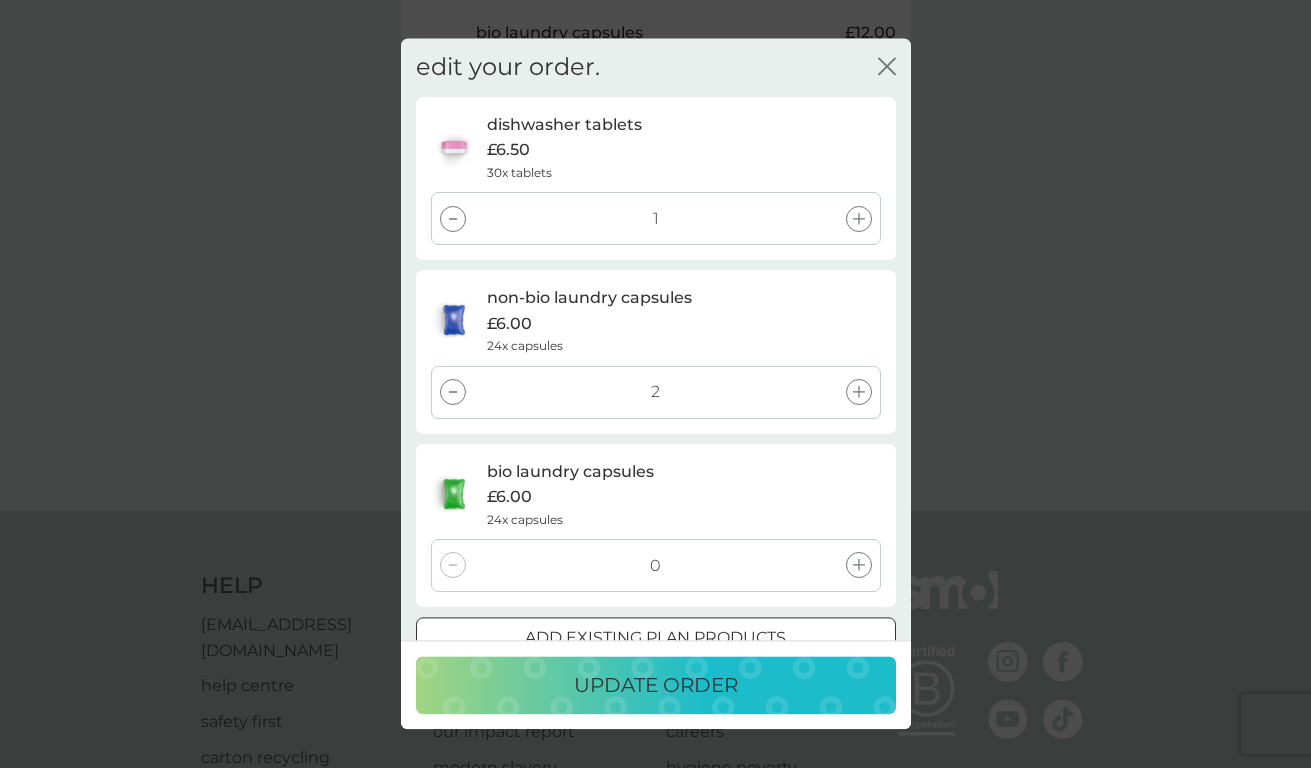 click on "update order" at bounding box center [656, 686] 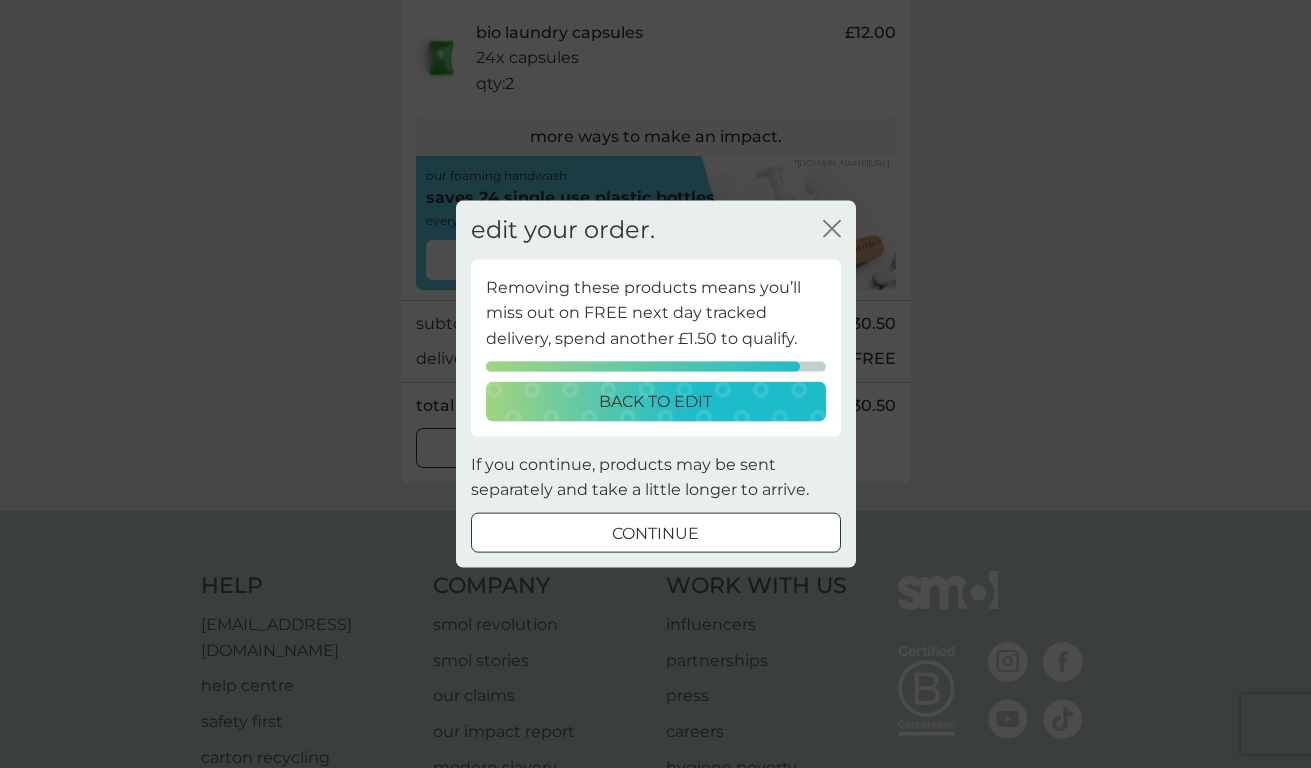 click on "continue" at bounding box center [655, 533] 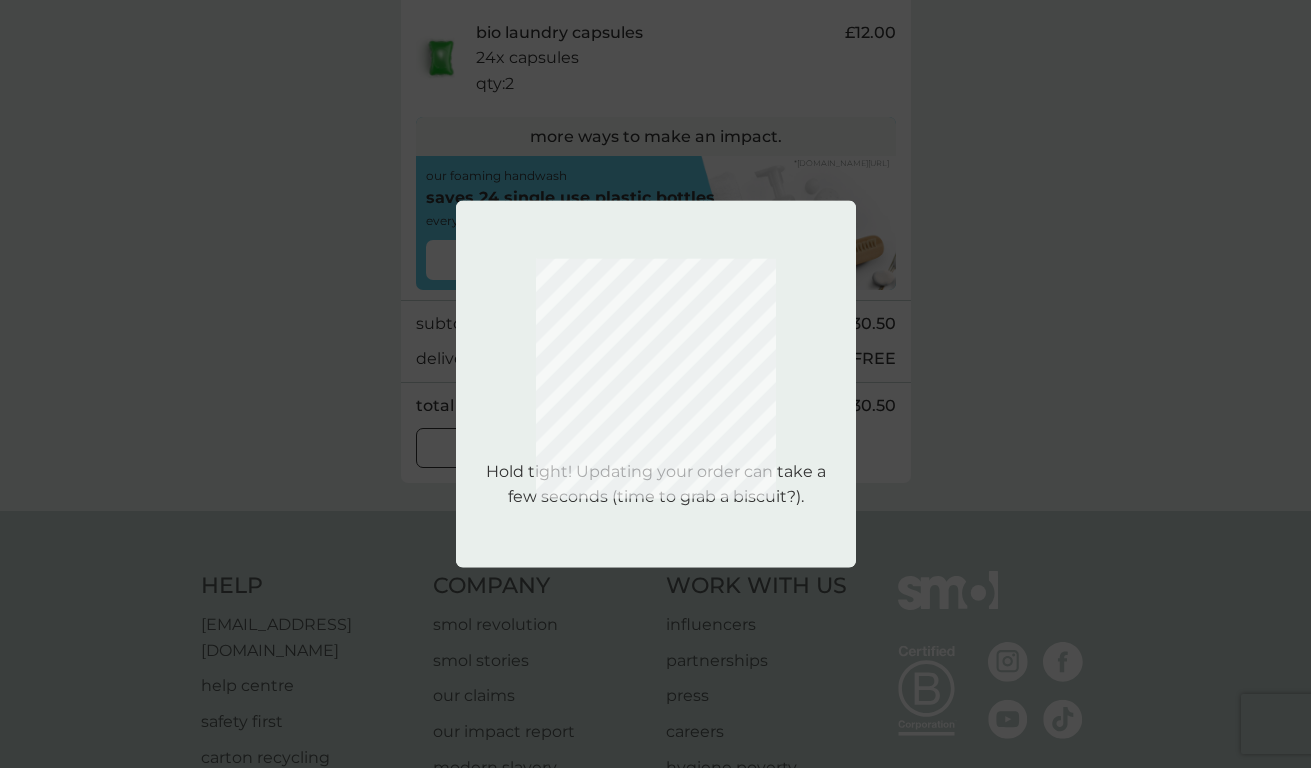 scroll, scrollTop: 0, scrollLeft: 0, axis: both 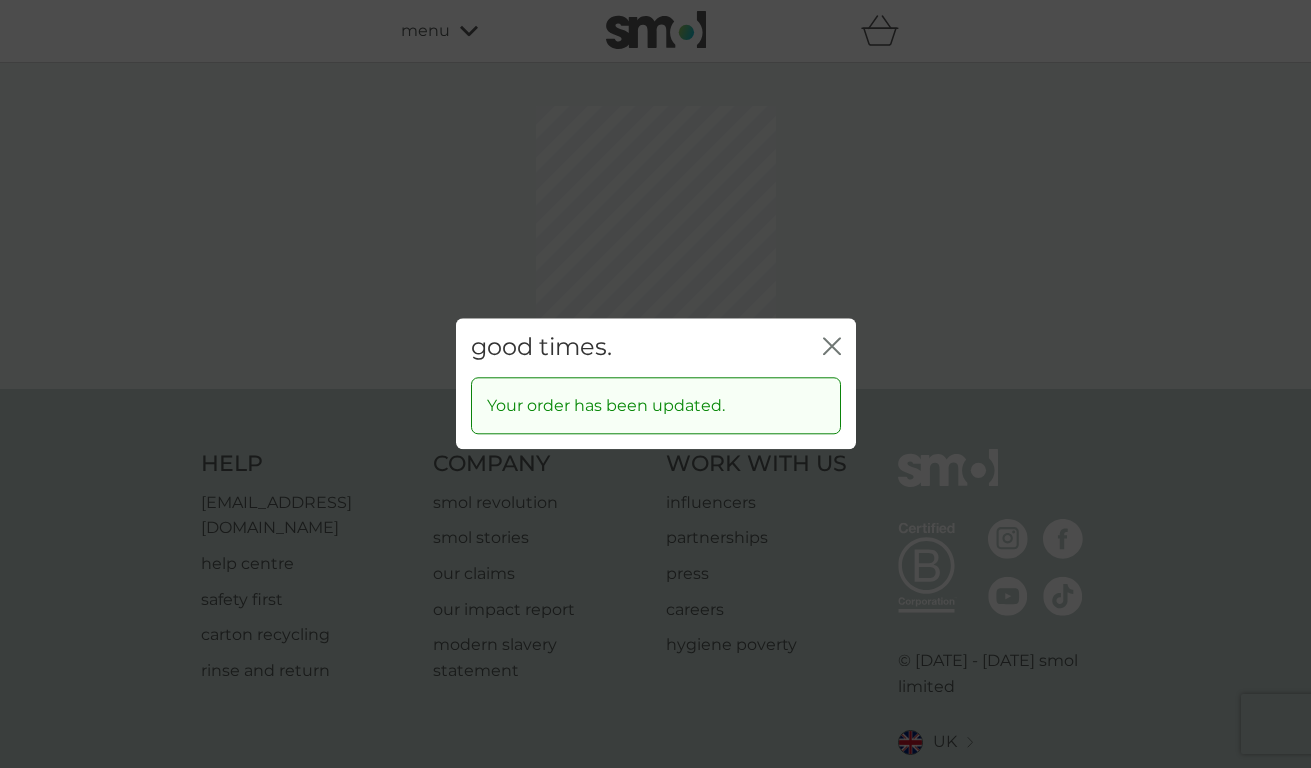 click on "close" 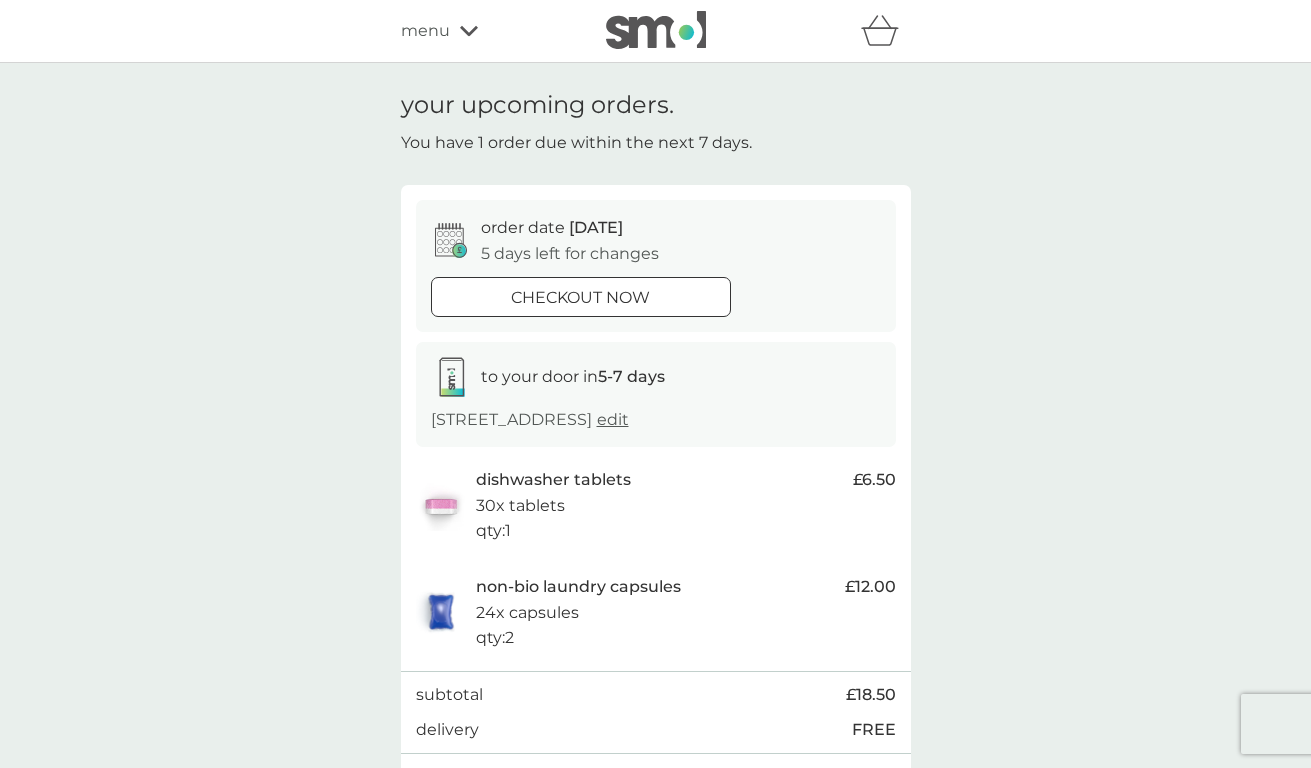 scroll, scrollTop: 0, scrollLeft: 0, axis: both 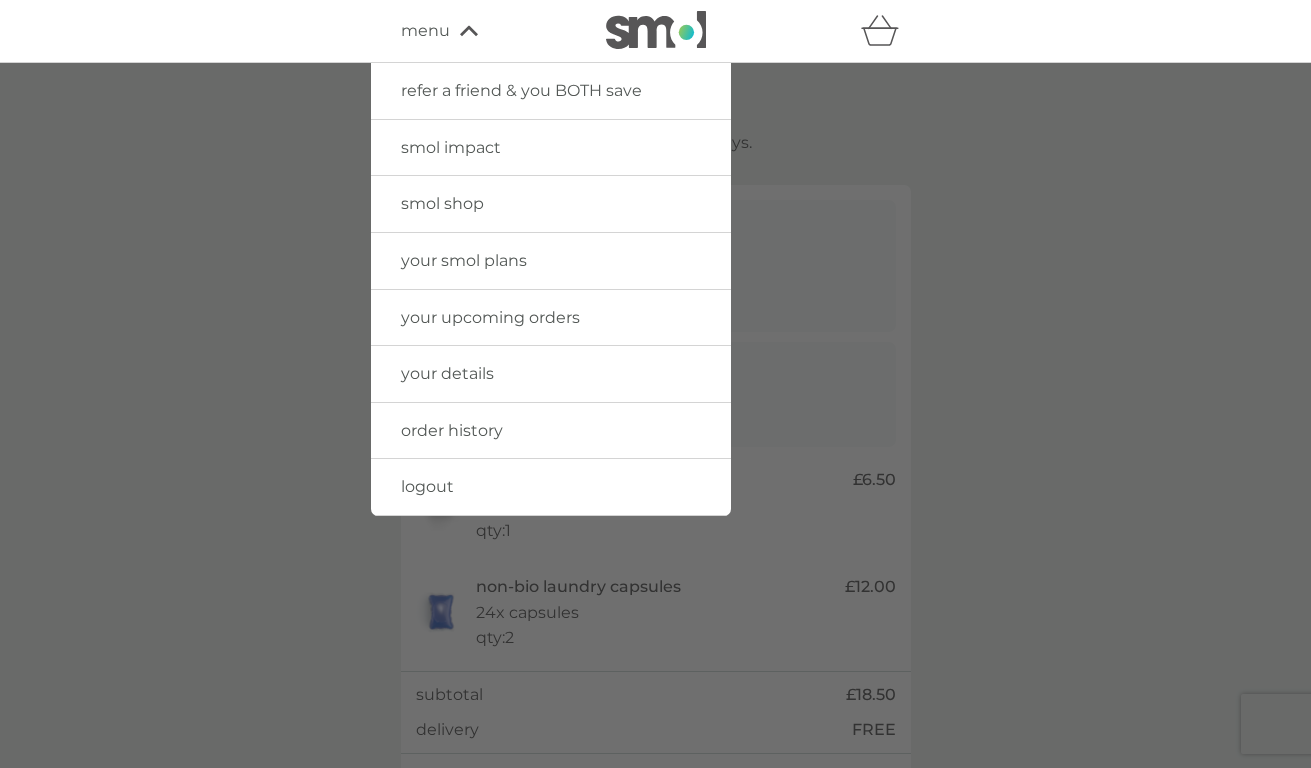 click on "logout" at bounding box center [427, 486] 